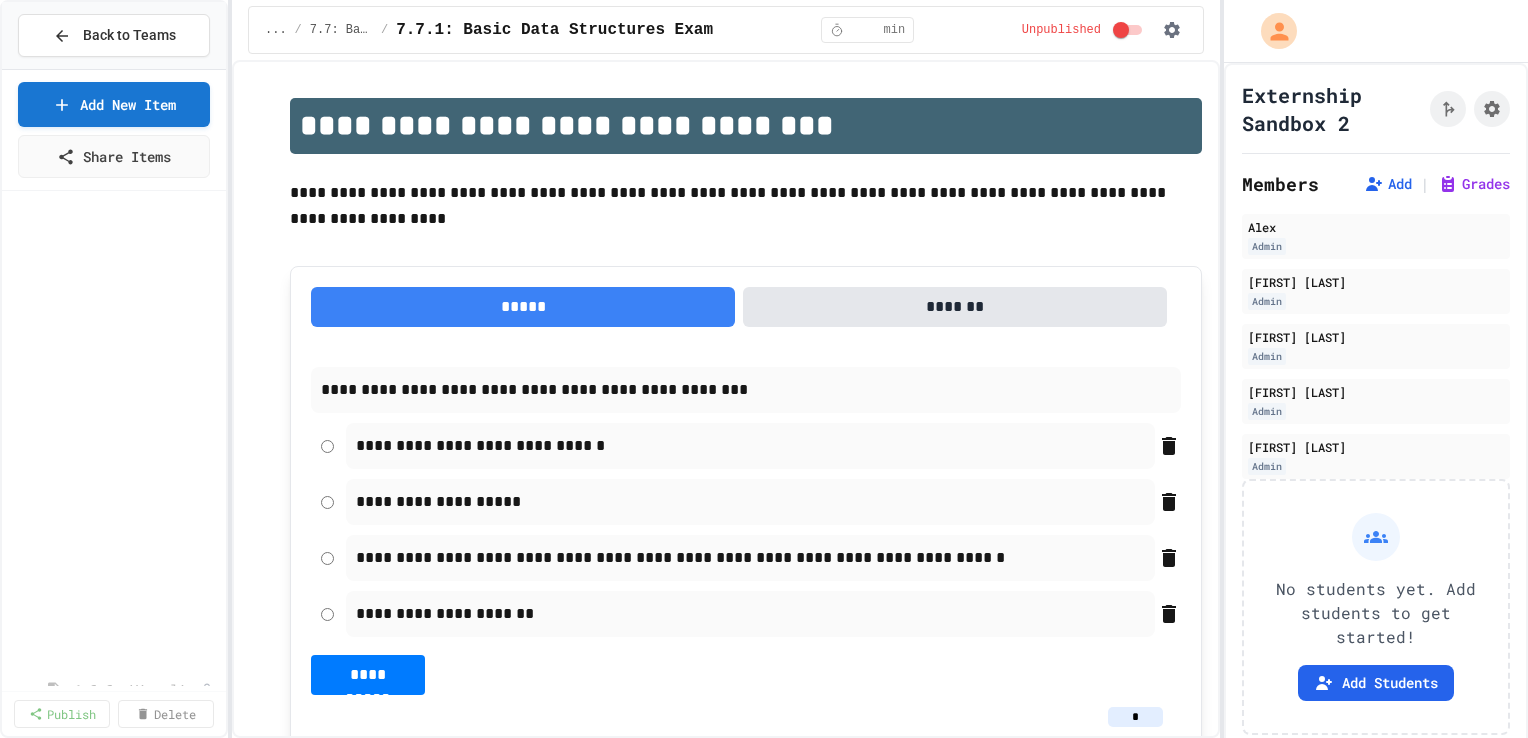 scroll, scrollTop: 0, scrollLeft: 0, axis: both 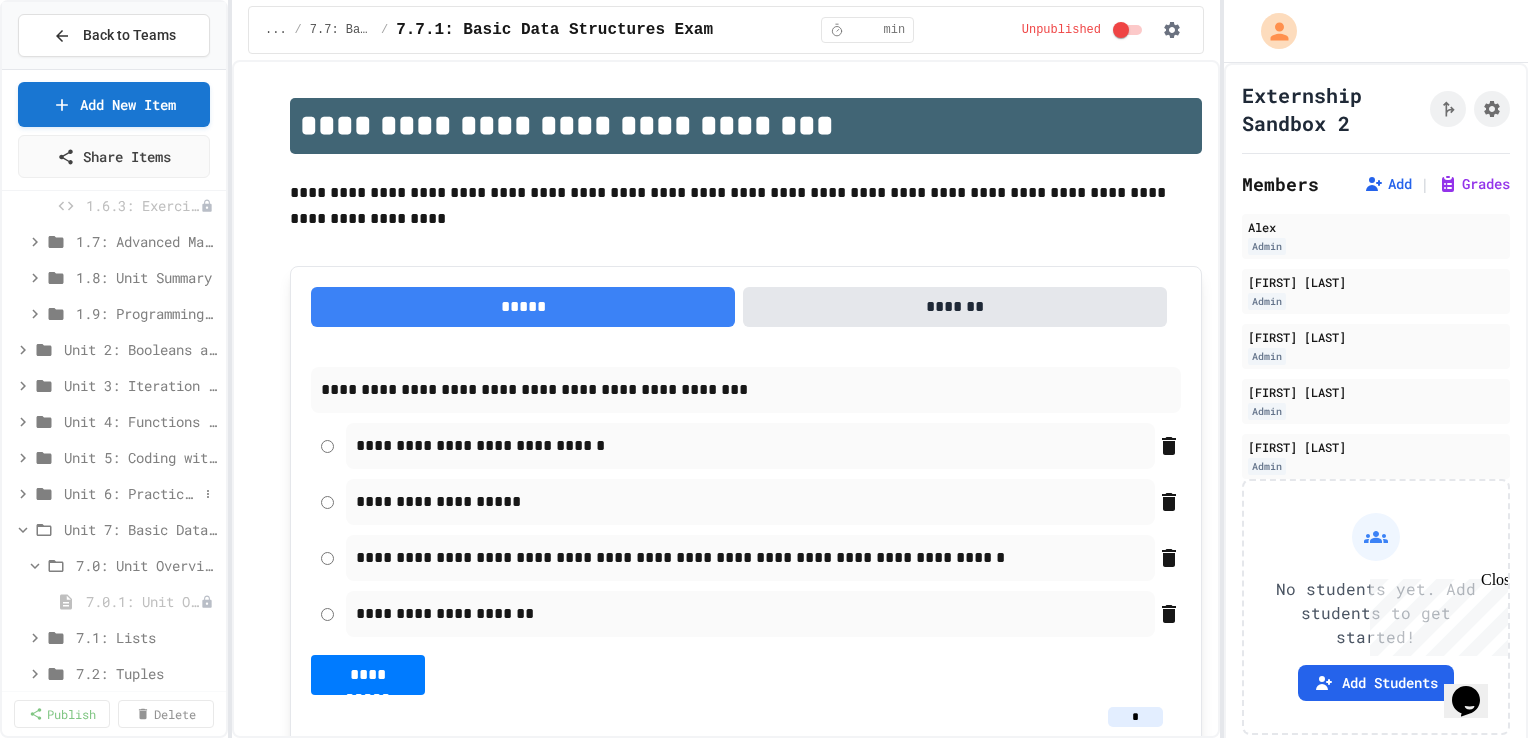 click 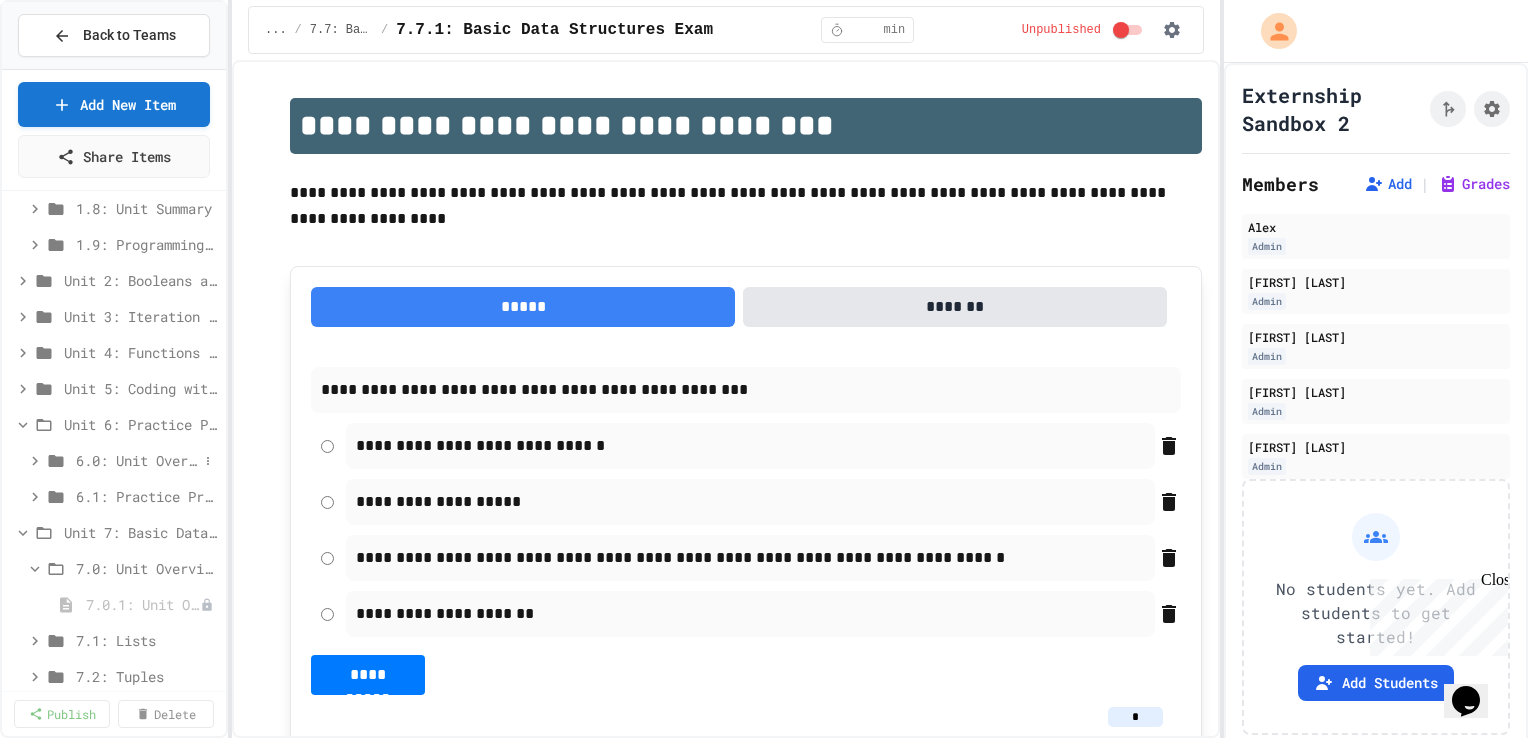 scroll, scrollTop: 3581, scrollLeft: 0, axis: vertical 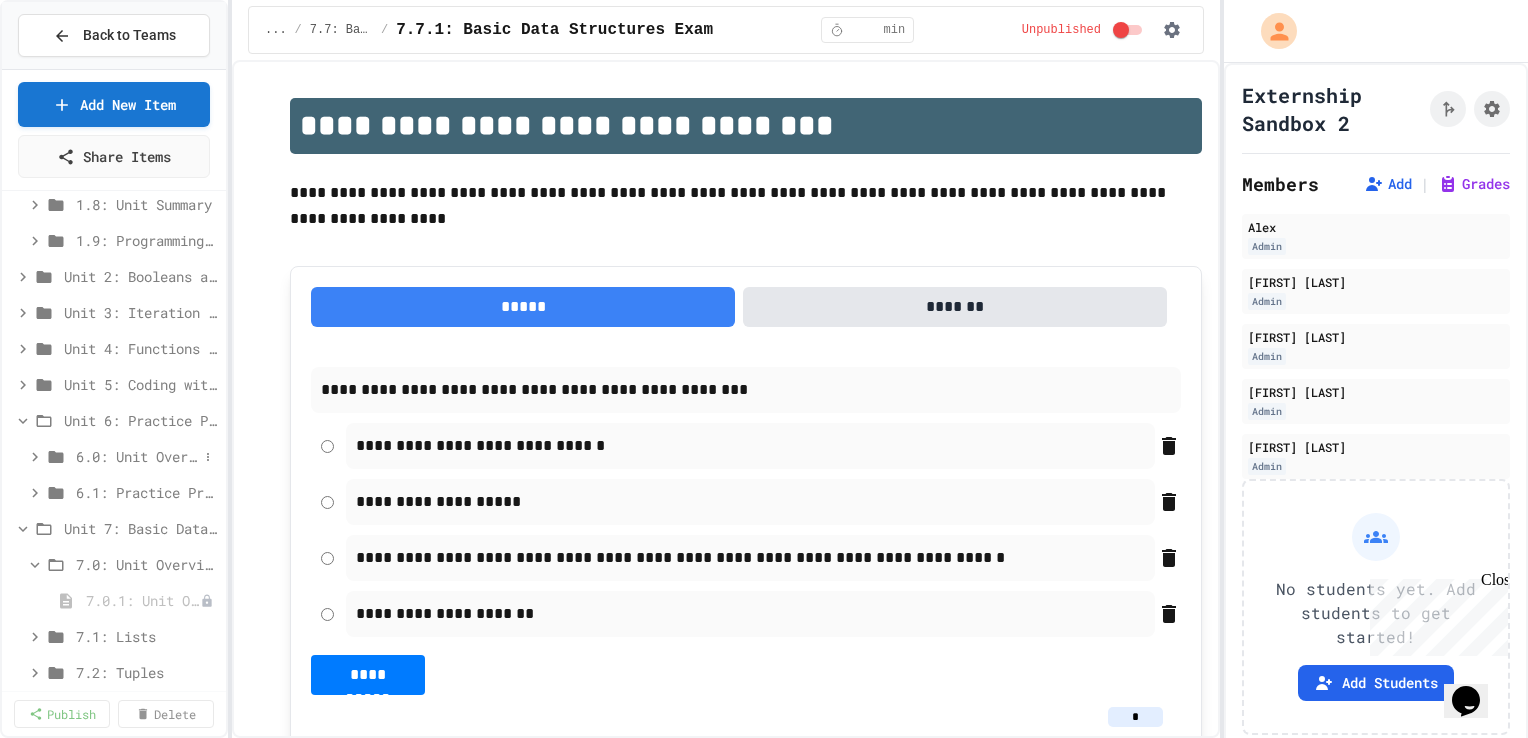 click on "6.0: Unit Overview" at bounding box center [137, 456] 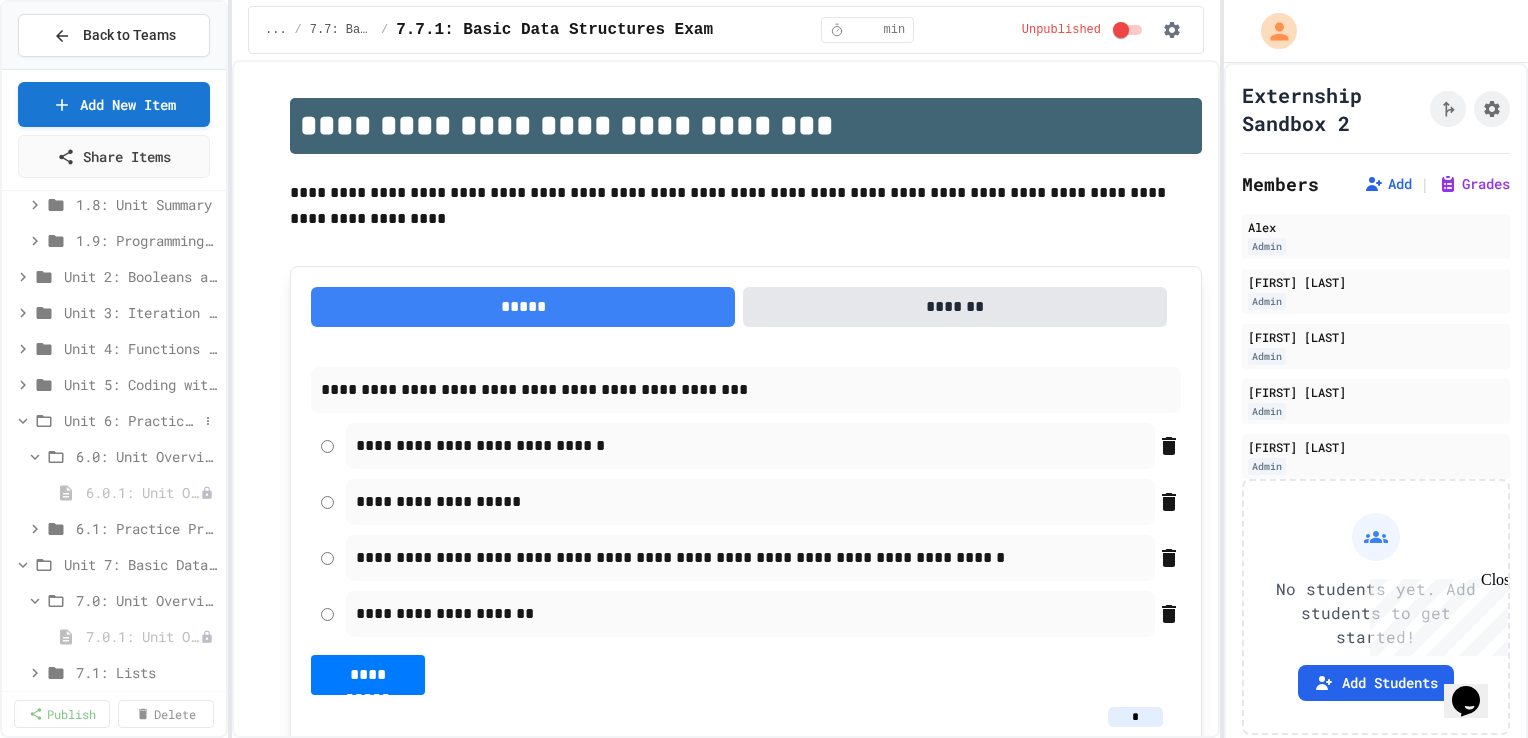 click on "Unit 6: Practice Project - Create Your Own Story" at bounding box center [131, 420] 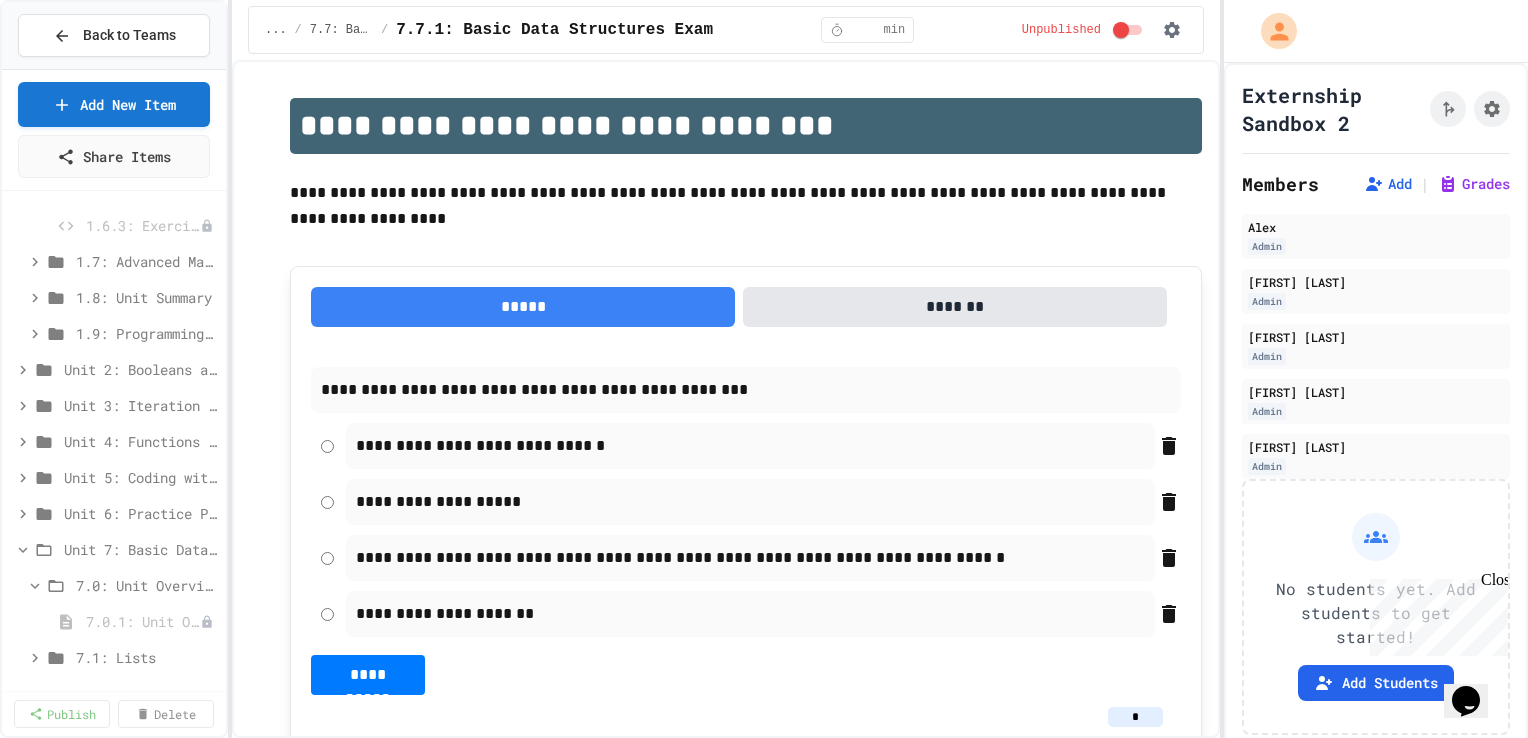 scroll, scrollTop: 3468, scrollLeft: 0, axis: vertical 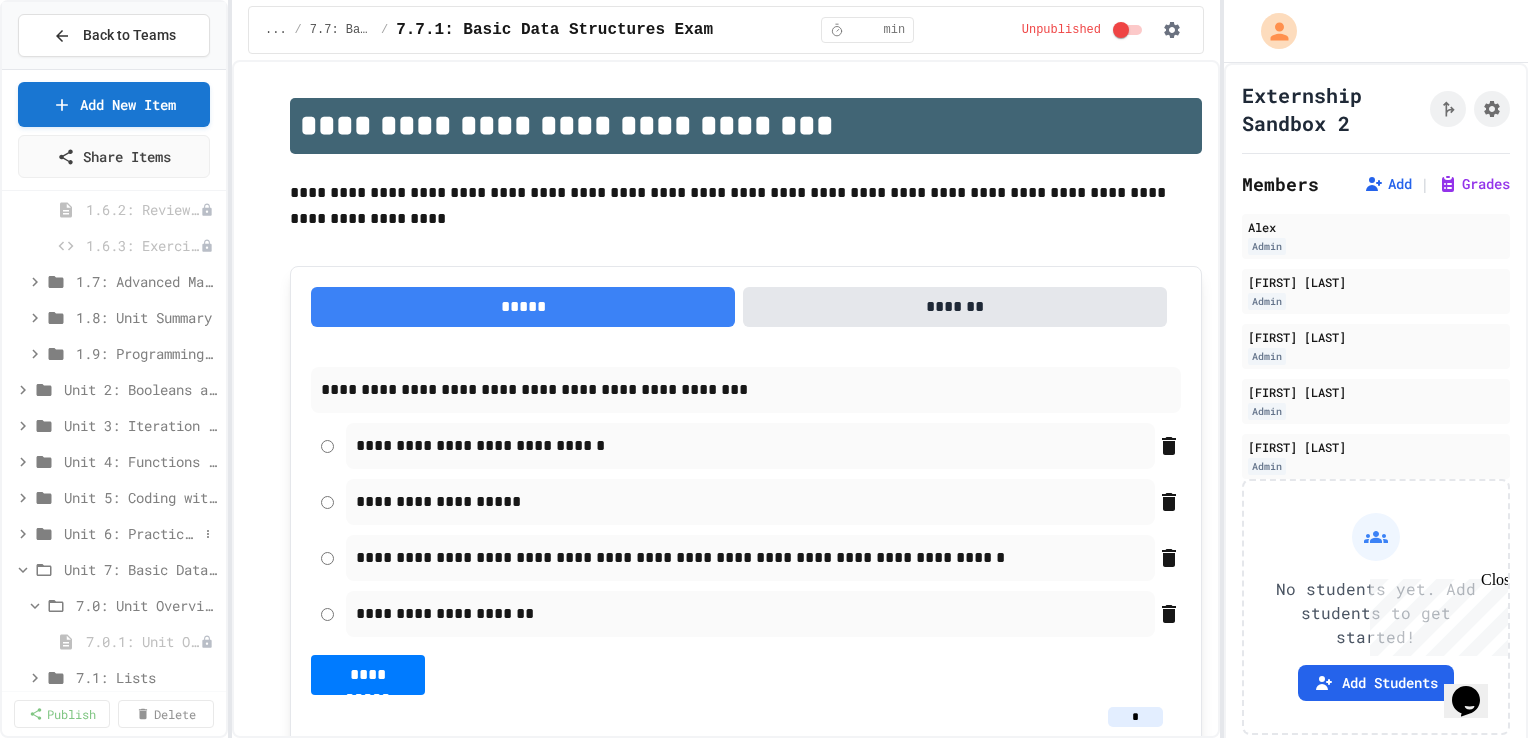 click on "Unit 6: Practice Project - Create Your Own Story" at bounding box center [131, 533] 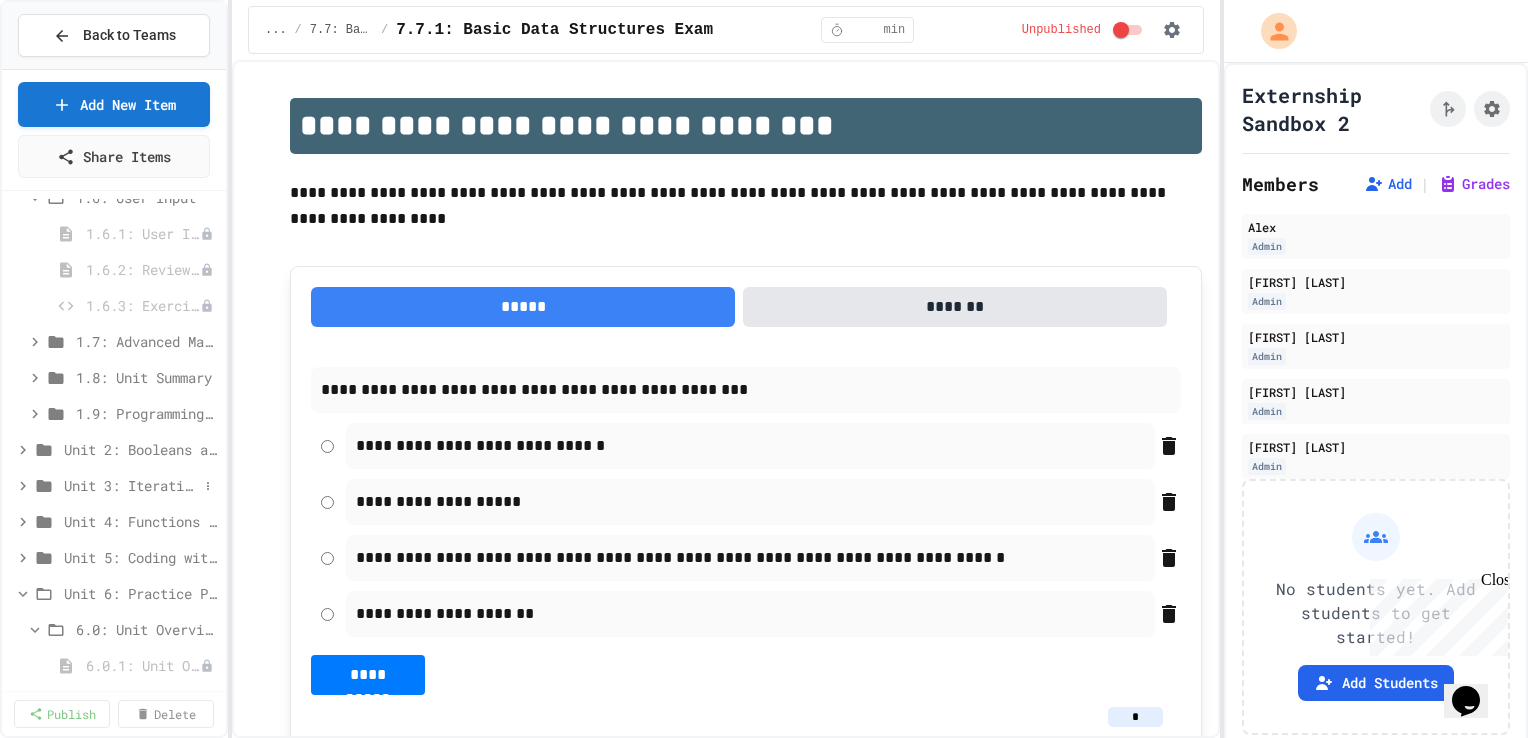 scroll, scrollTop: 3443, scrollLeft: 0, axis: vertical 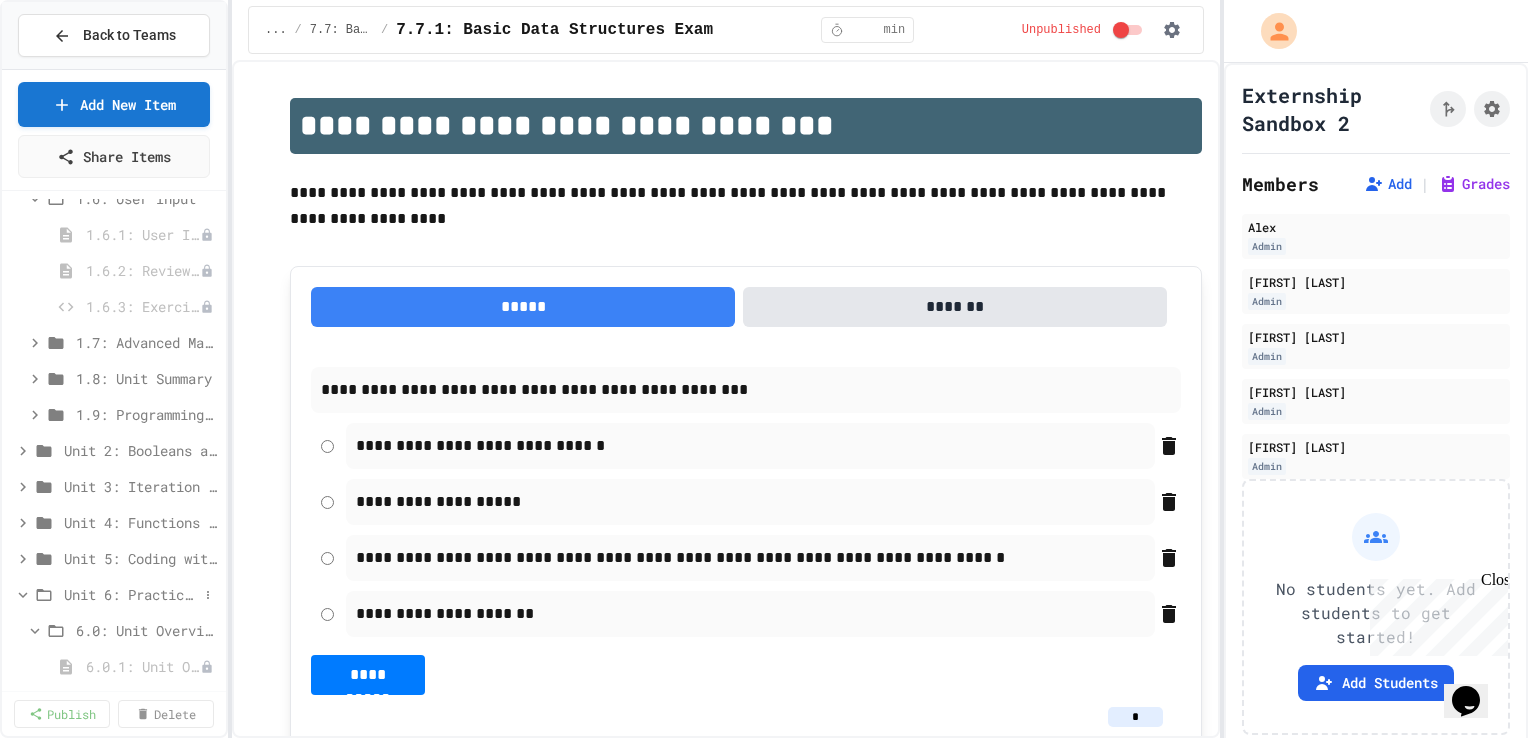 click on "Unit 6: Practice Project - Create Your Own Story" at bounding box center (131, 594) 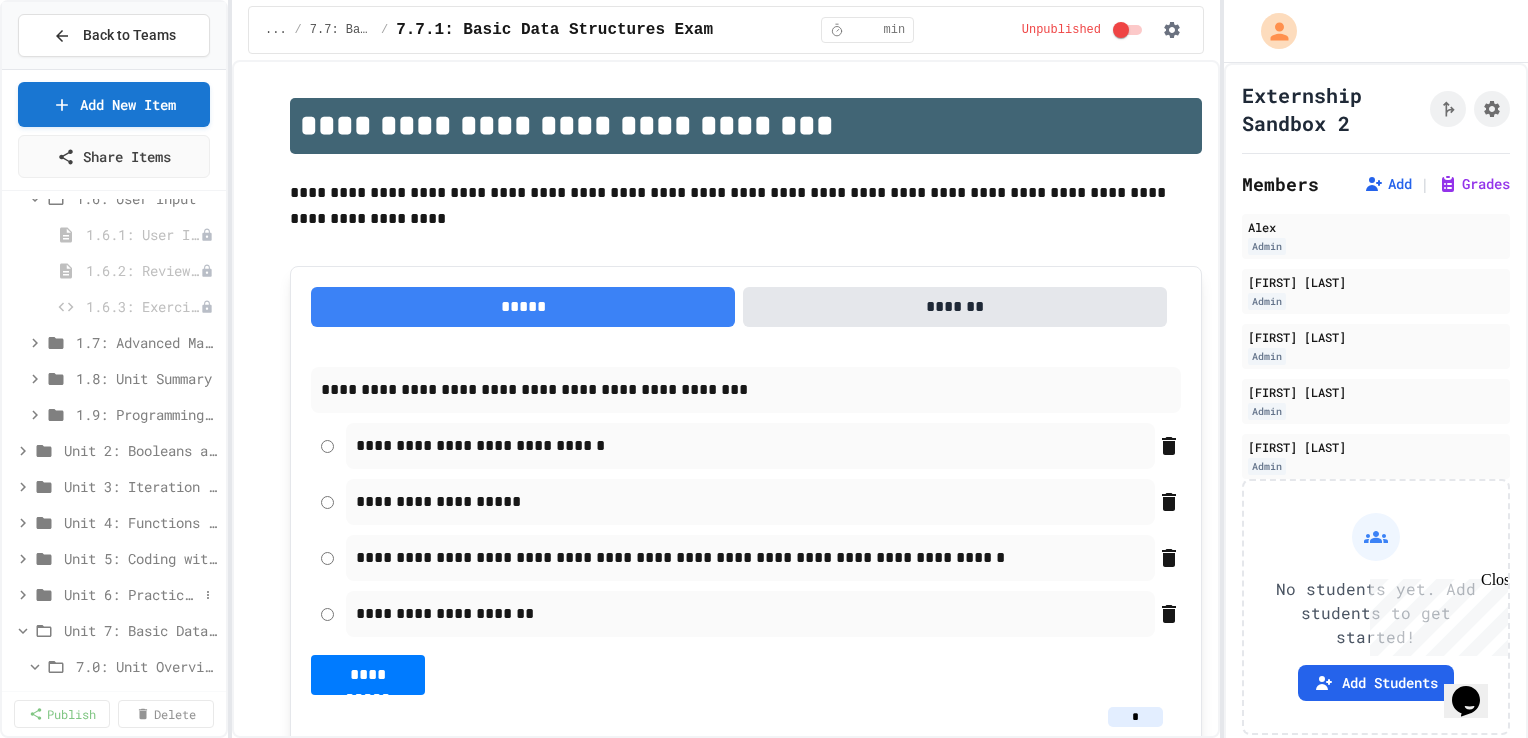 click on "Unit 6: Practice Project - Create Your Own Story" at bounding box center [131, 594] 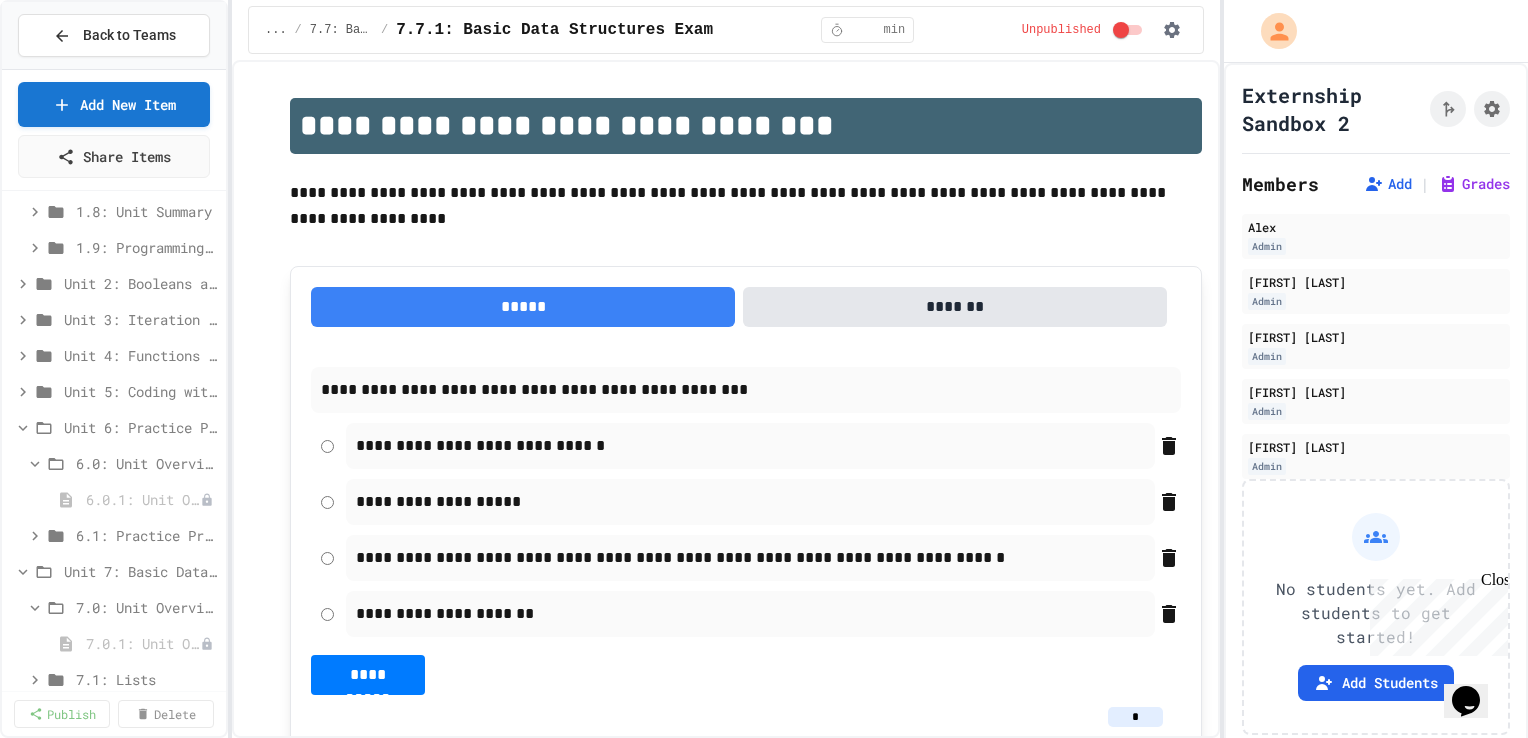 scroll, scrollTop: 3611, scrollLeft: 0, axis: vertical 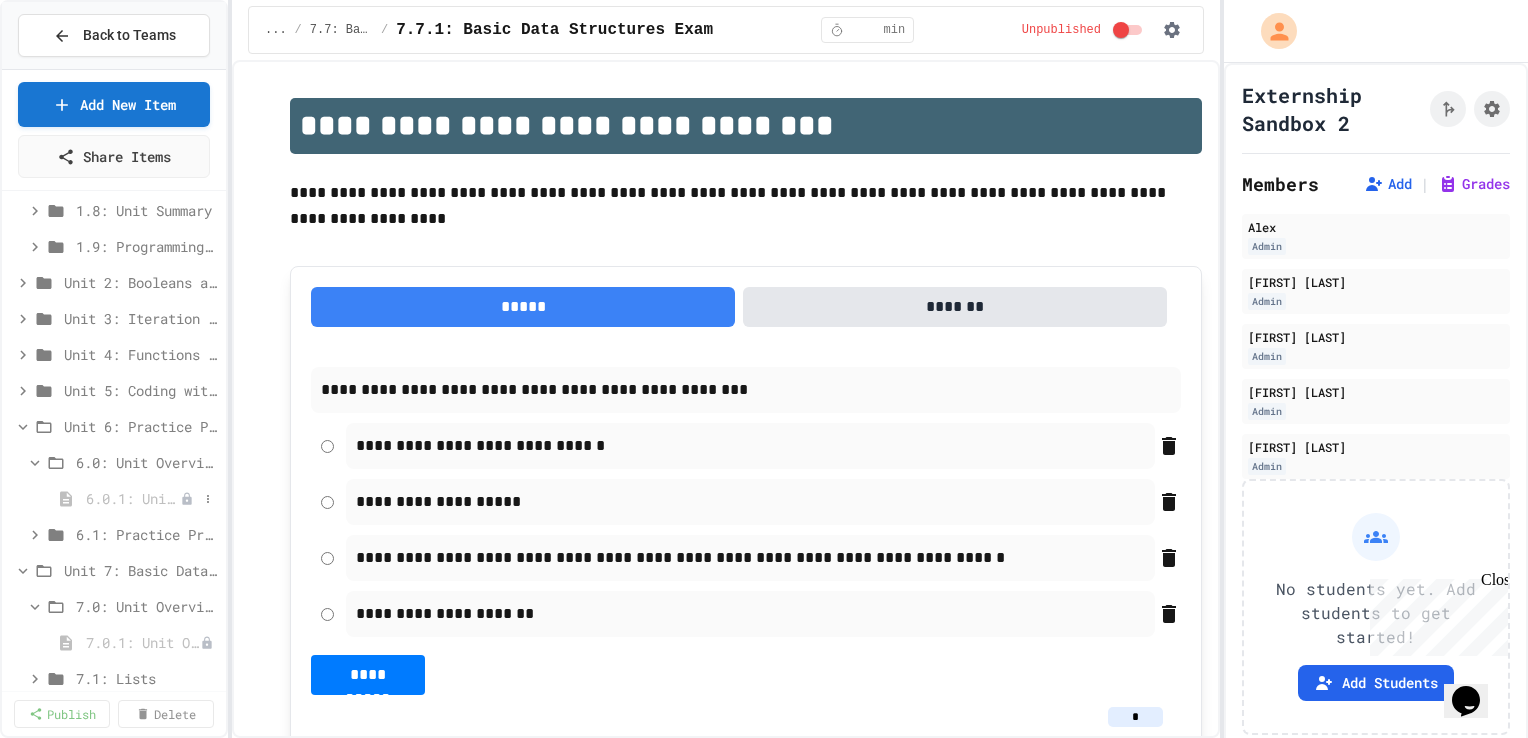 click on "6.0.1: Unit Overview" at bounding box center (133, 498) 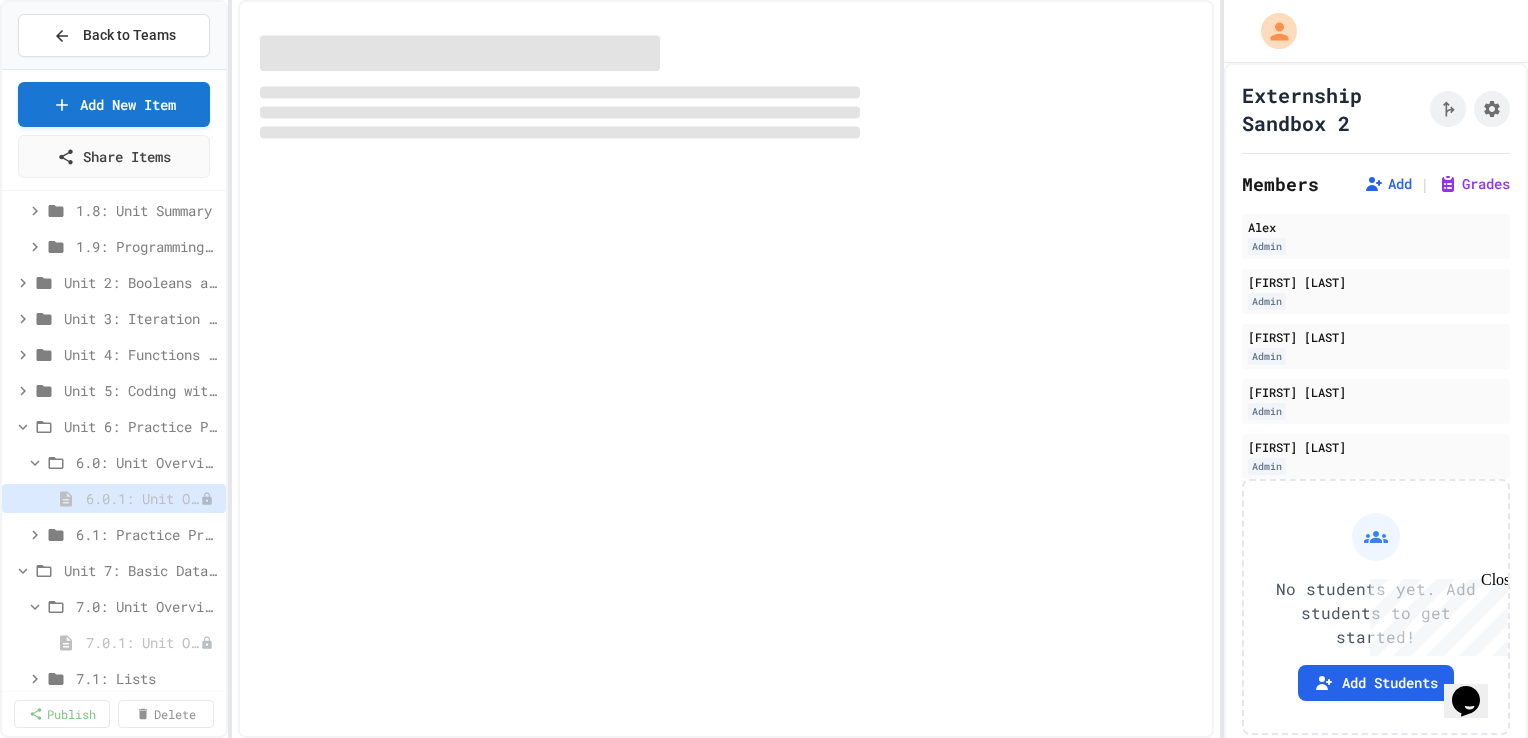 select on "***" 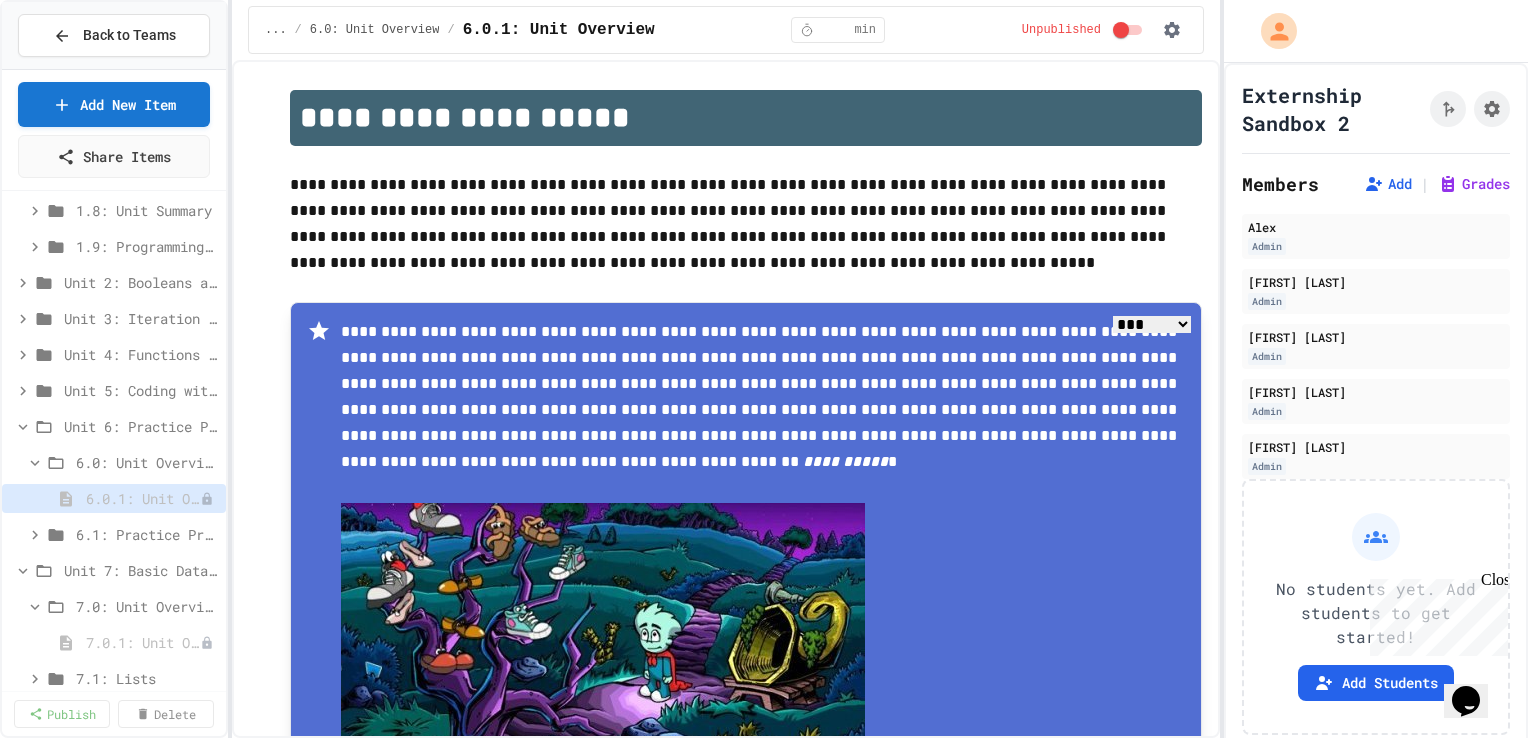 scroll, scrollTop: 7, scrollLeft: 0, axis: vertical 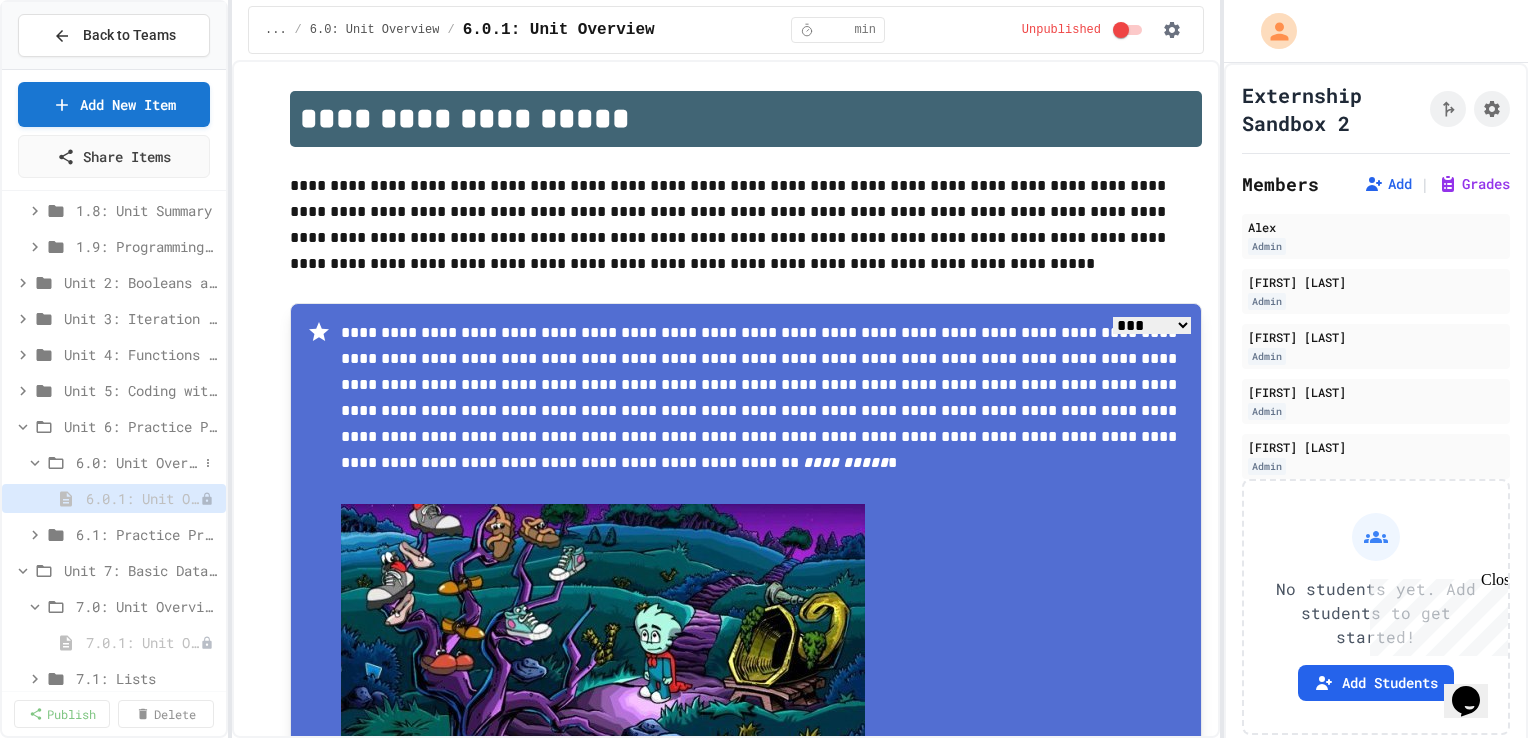click on "6.0: Unit Overview" at bounding box center (137, 462) 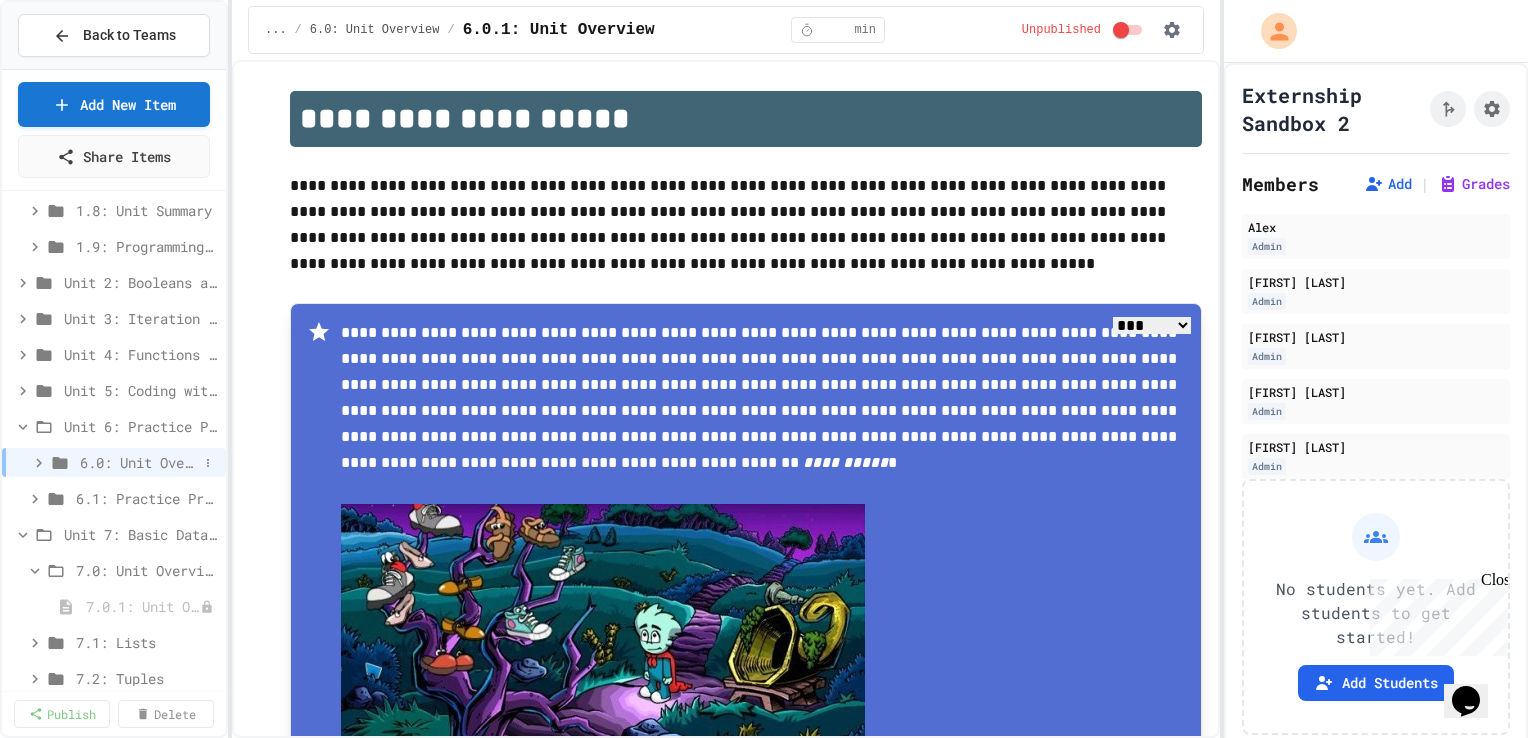 click on "6.0: Unit Overview" at bounding box center [139, 462] 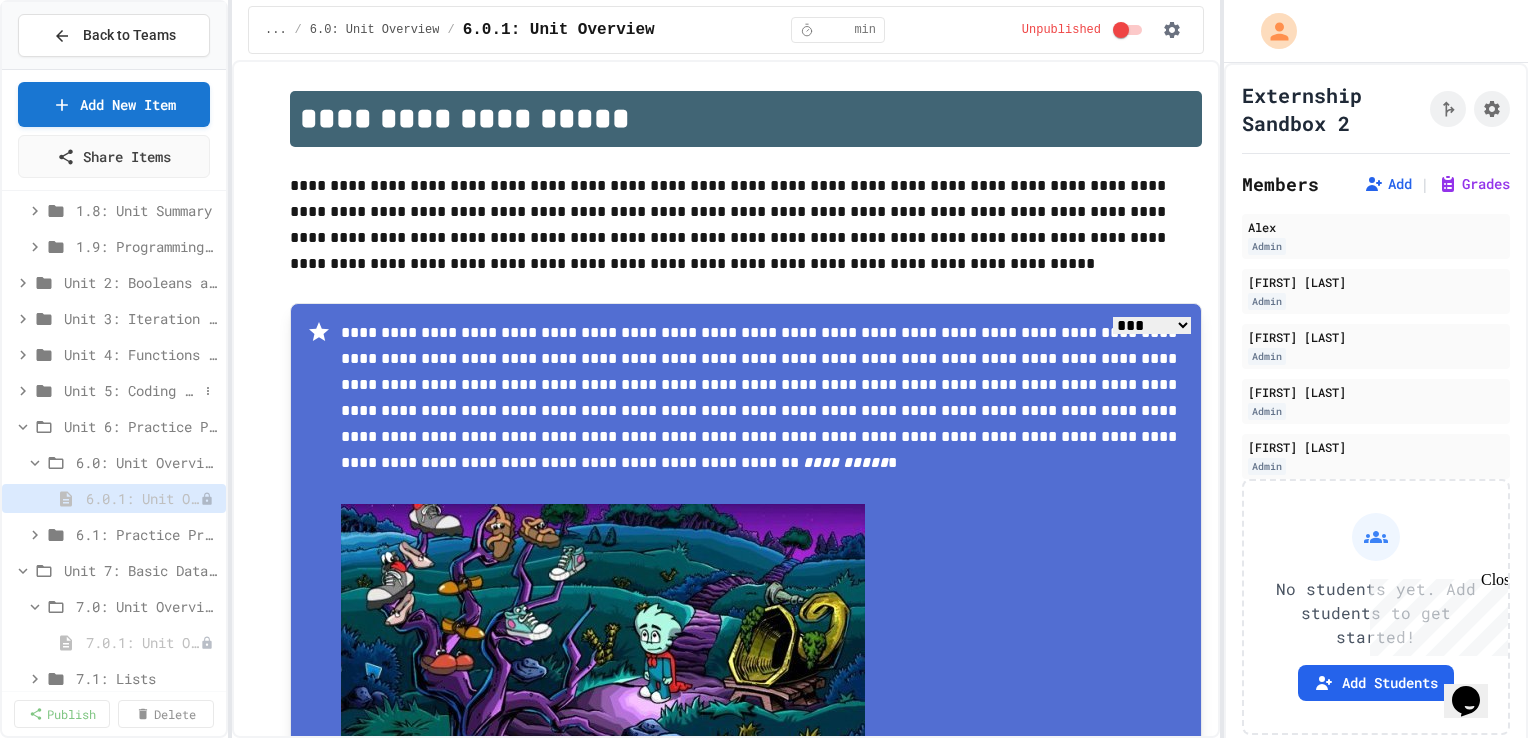 click on "Unit 5: Coding with Graphics" at bounding box center [131, 390] 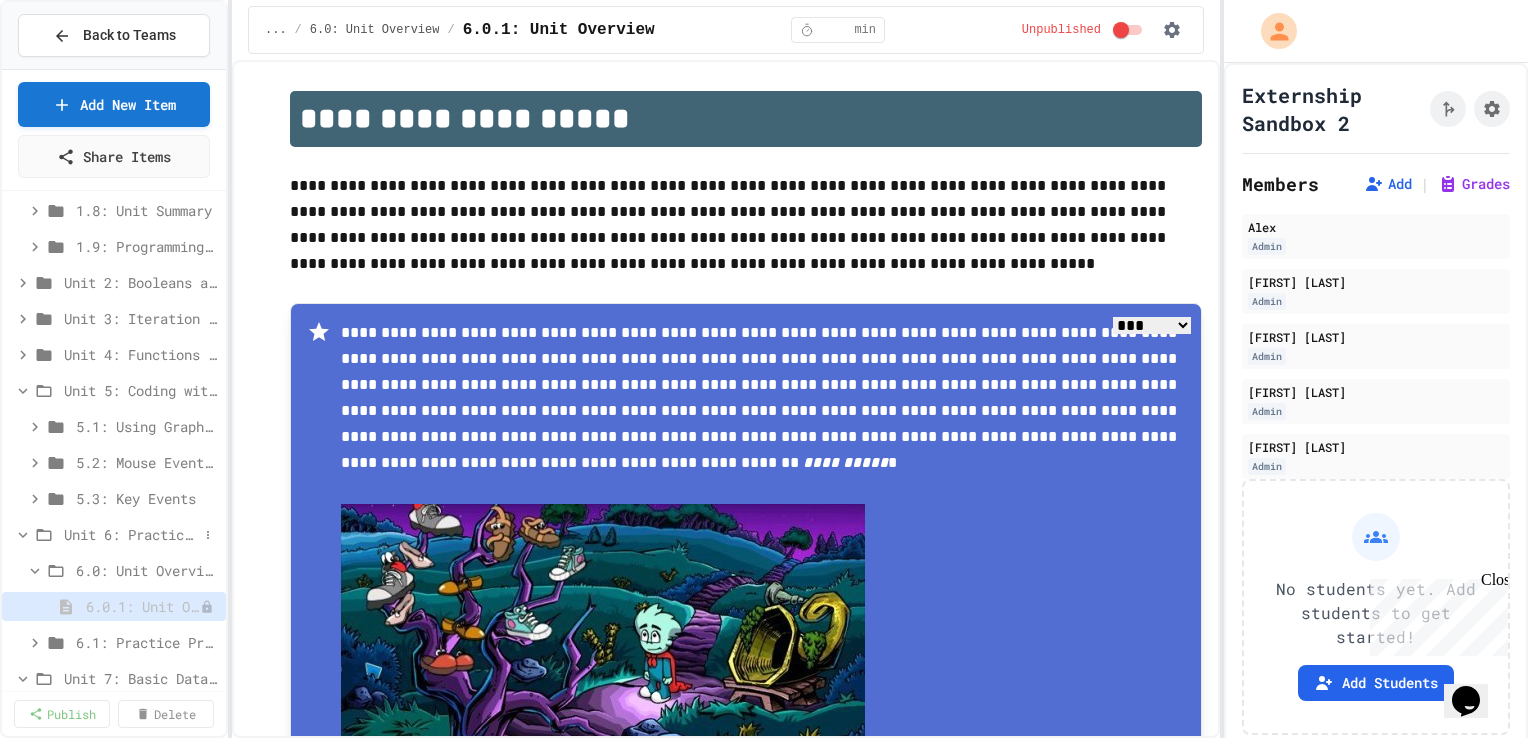 click on "Unit 6: Practice Project - Create Your Own Story" at bounding box center (131, 534) 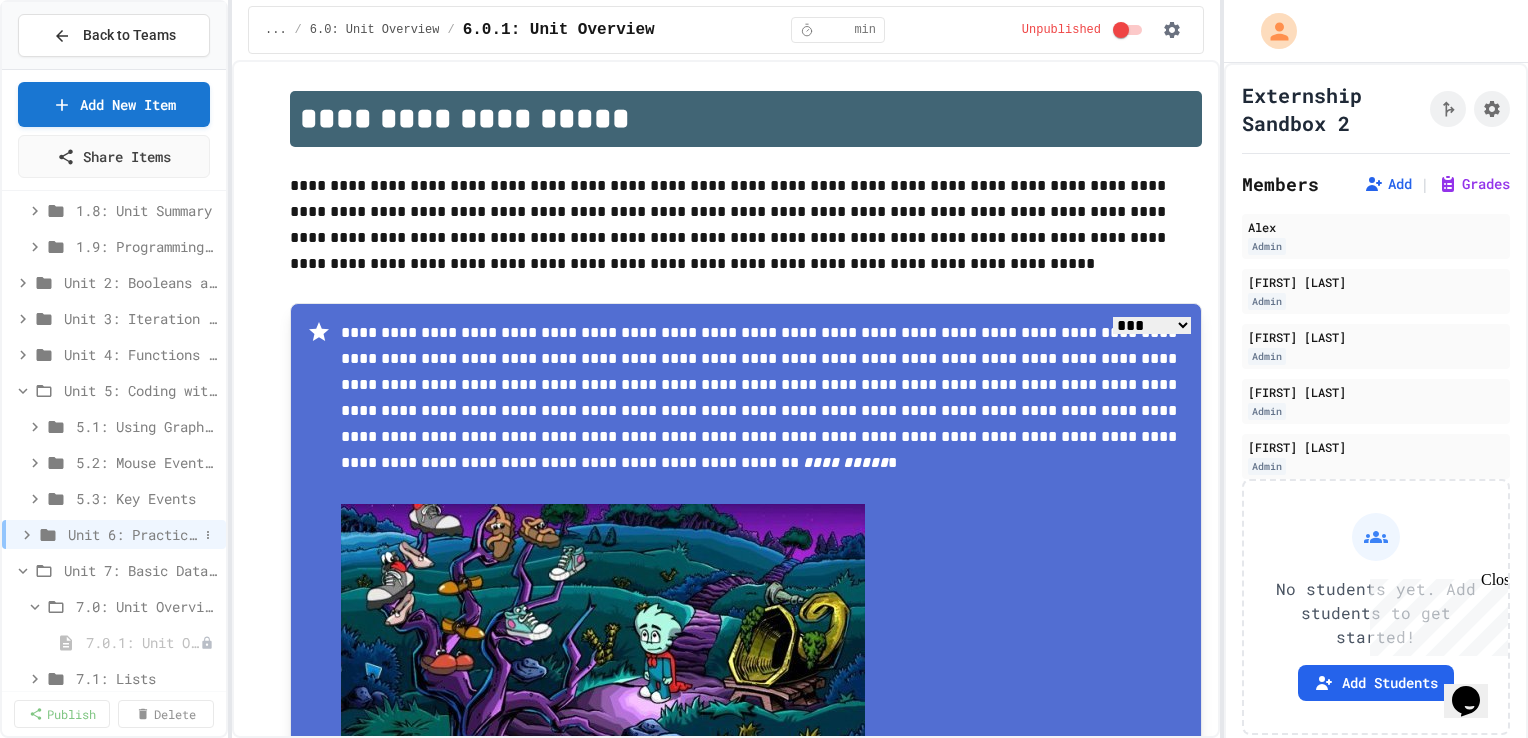 click on "Unit 6: Practice Project - Create Your Own Story" at bounding box center [133, 534] 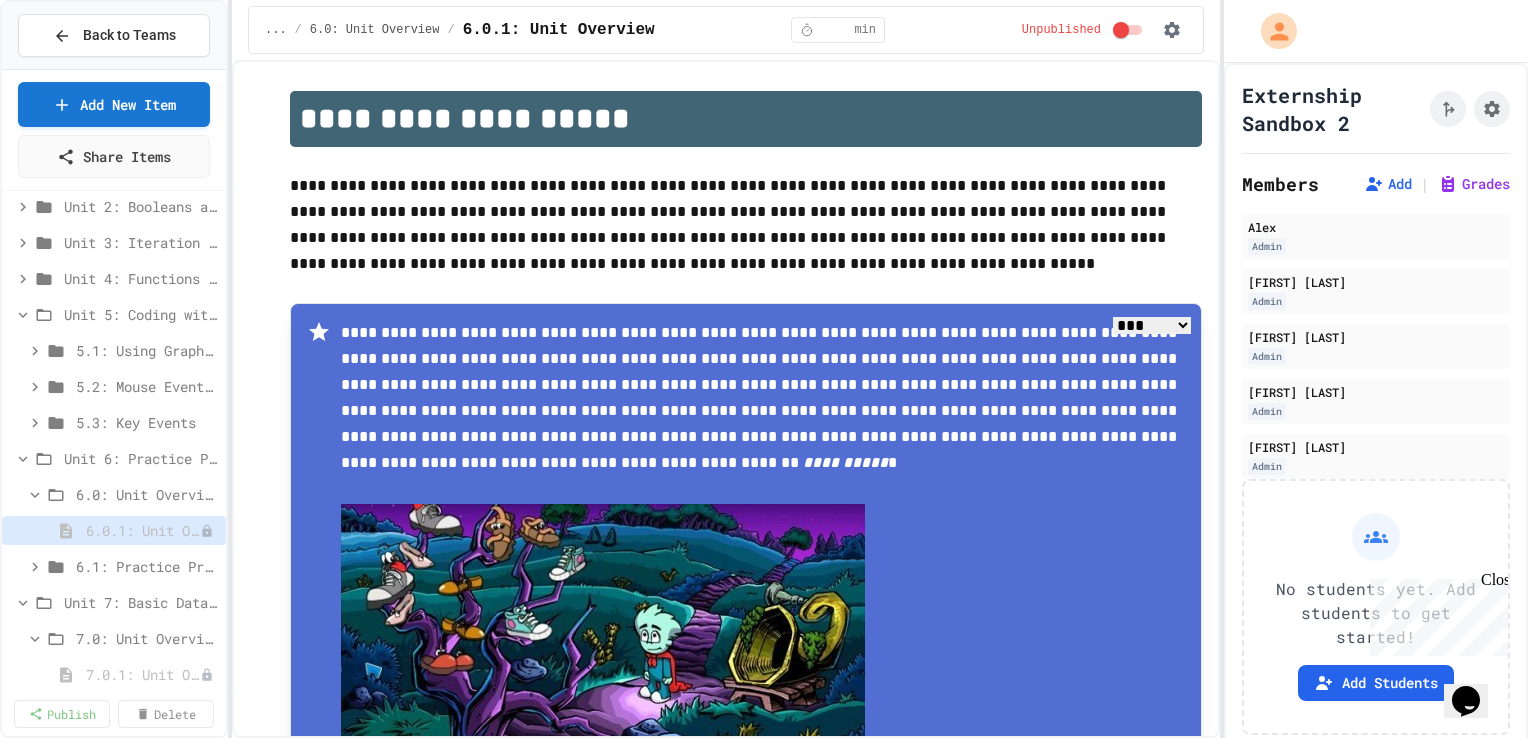scroll, scrollTop: 3677, scrollLeft: 0, axis: vertical 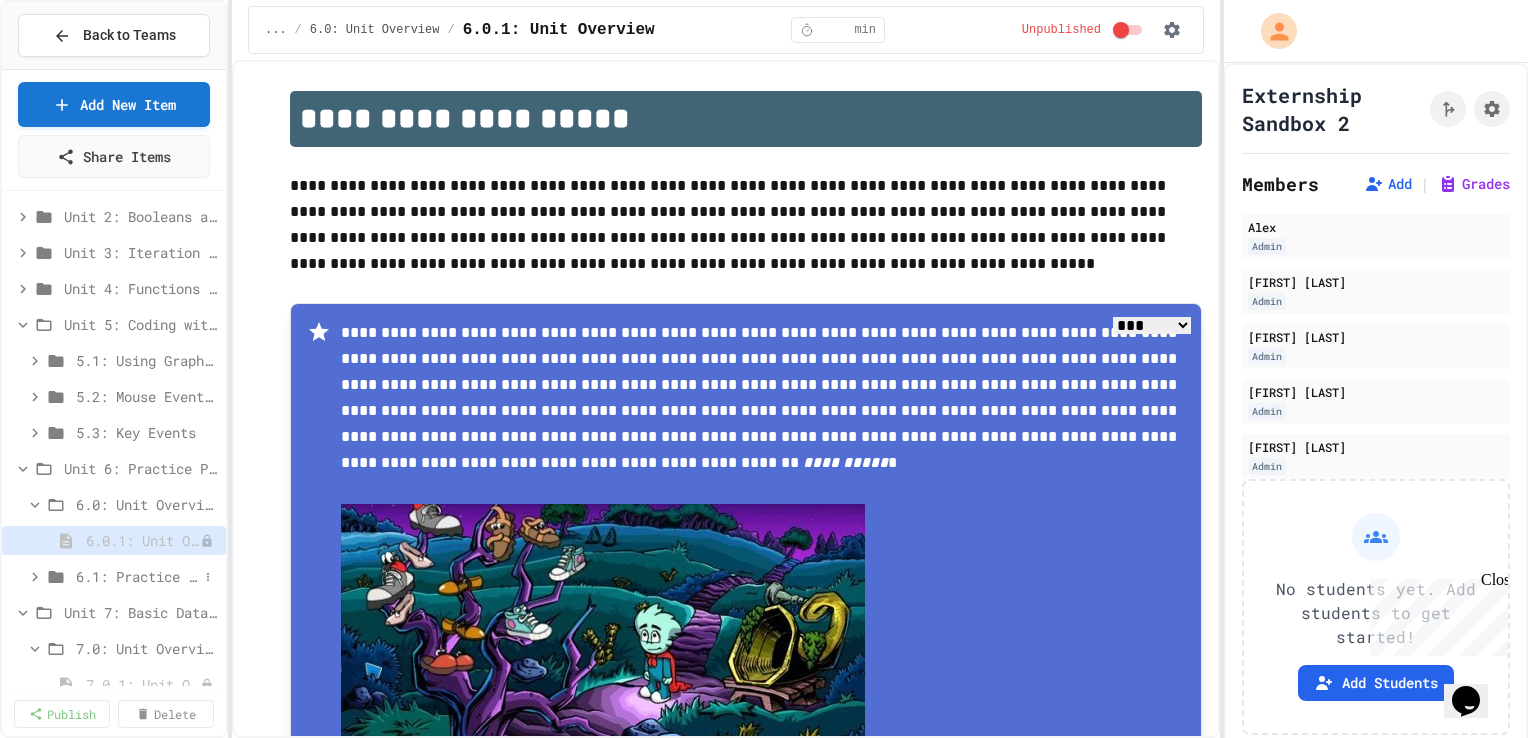 click on "6.1: Practice Project - Create Your Own Story" at bounding box center [137, 576] 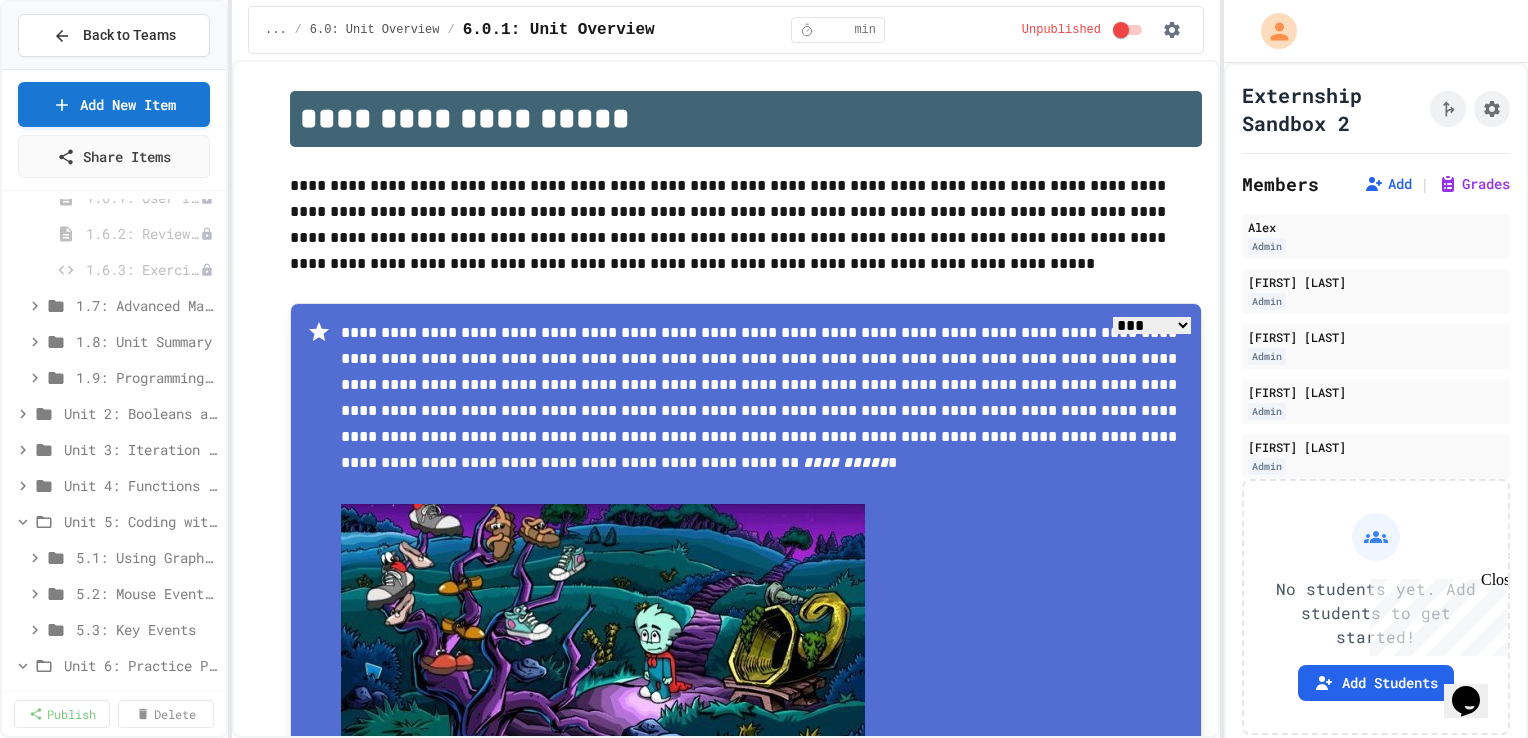 scroll, scrollTop: 3464, scrollLeft: 0, axis: vertical 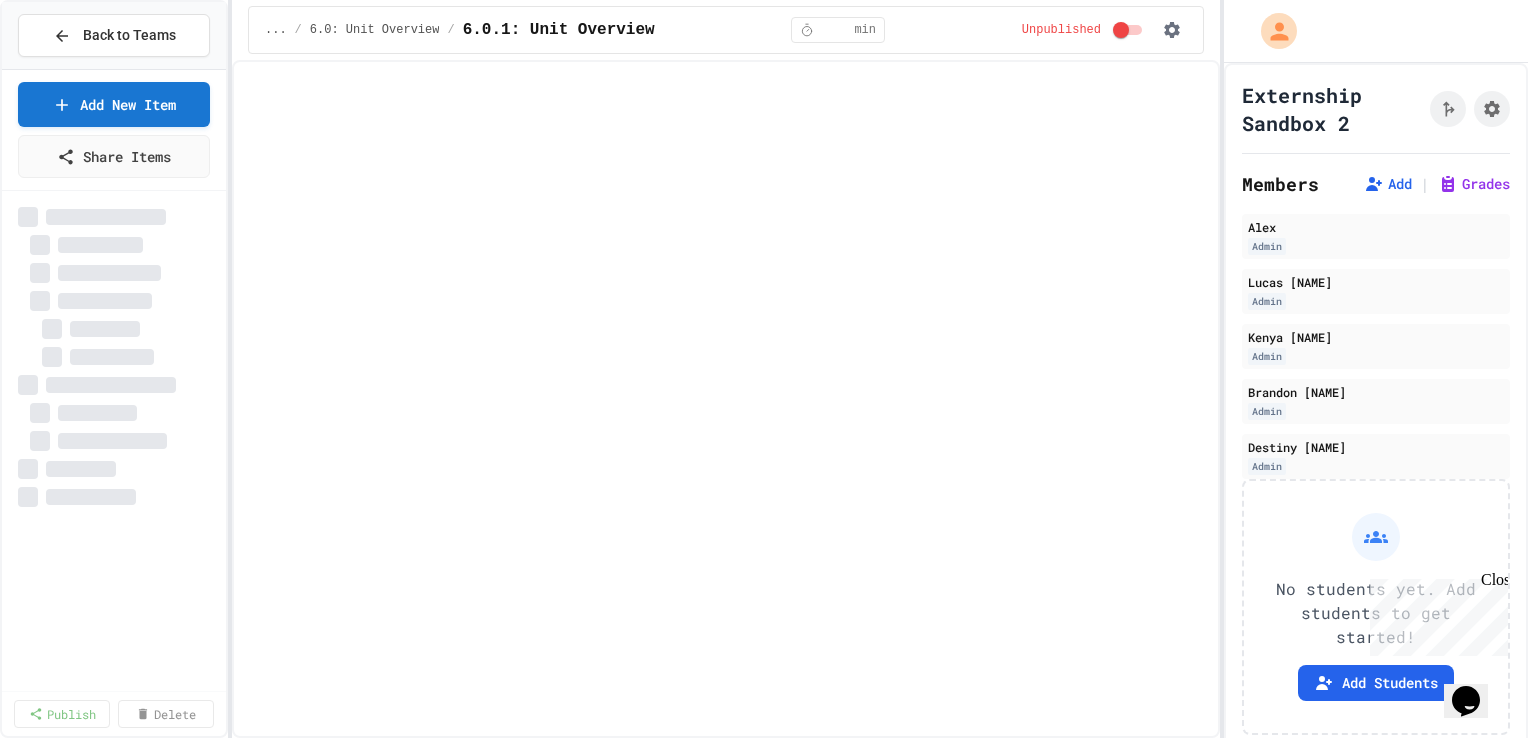 select on "***" 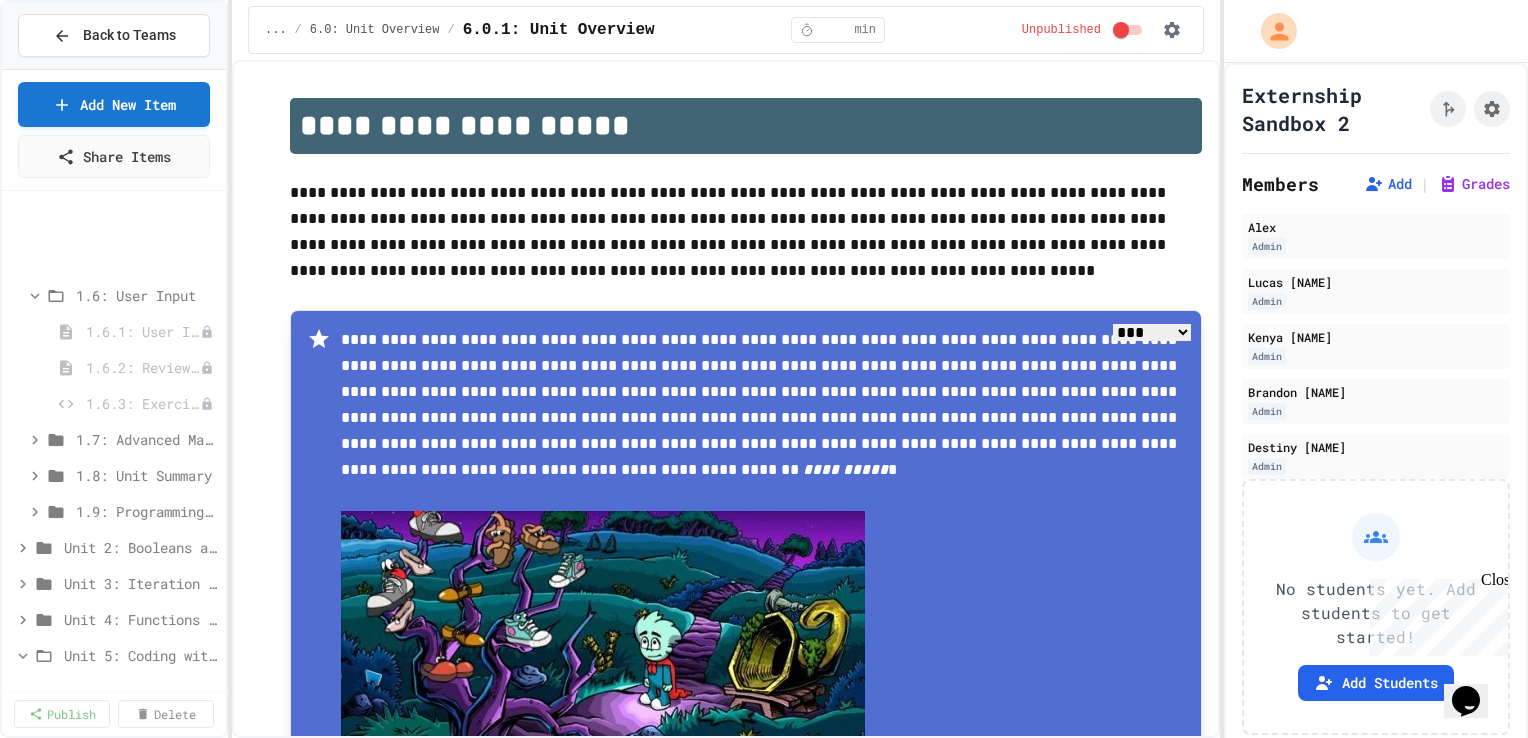 scroll, scrollTop: 4280, scrollLeft: 0, axis: vertical 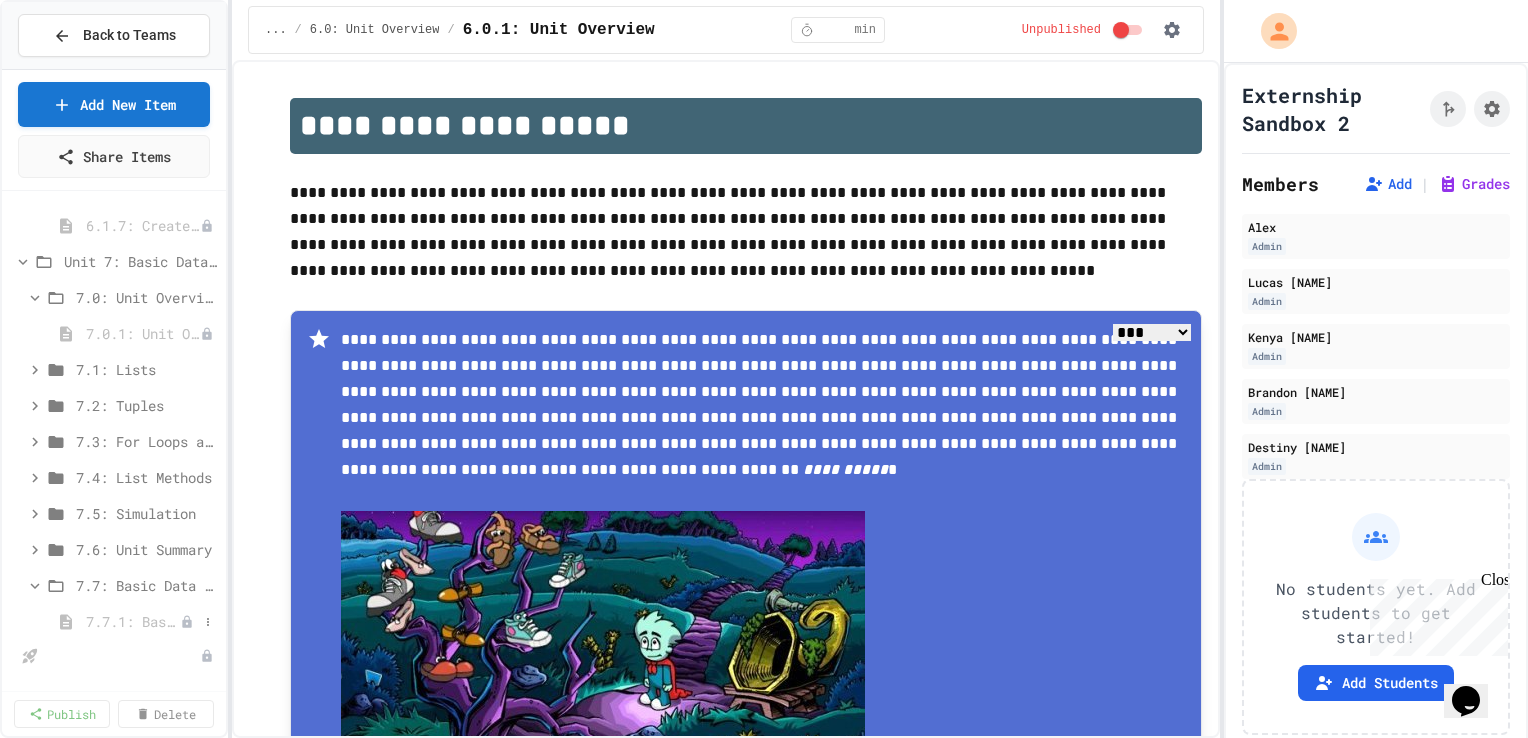 click on "7.7.1: Basic Data Structures Exam" at bounding box center (133, 621) 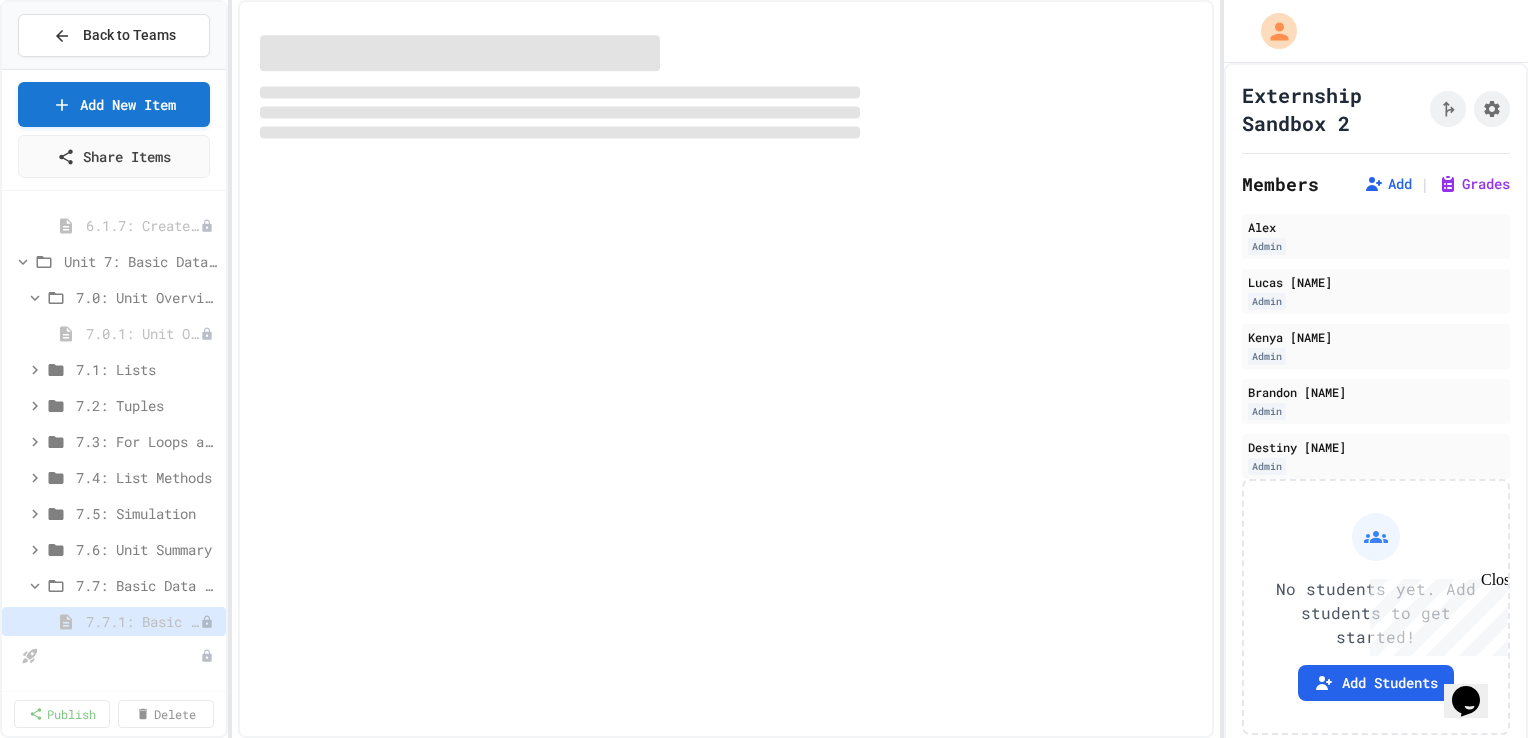 scroll, scrollTop: 4264, scrollLeft: 0, axis: vertical 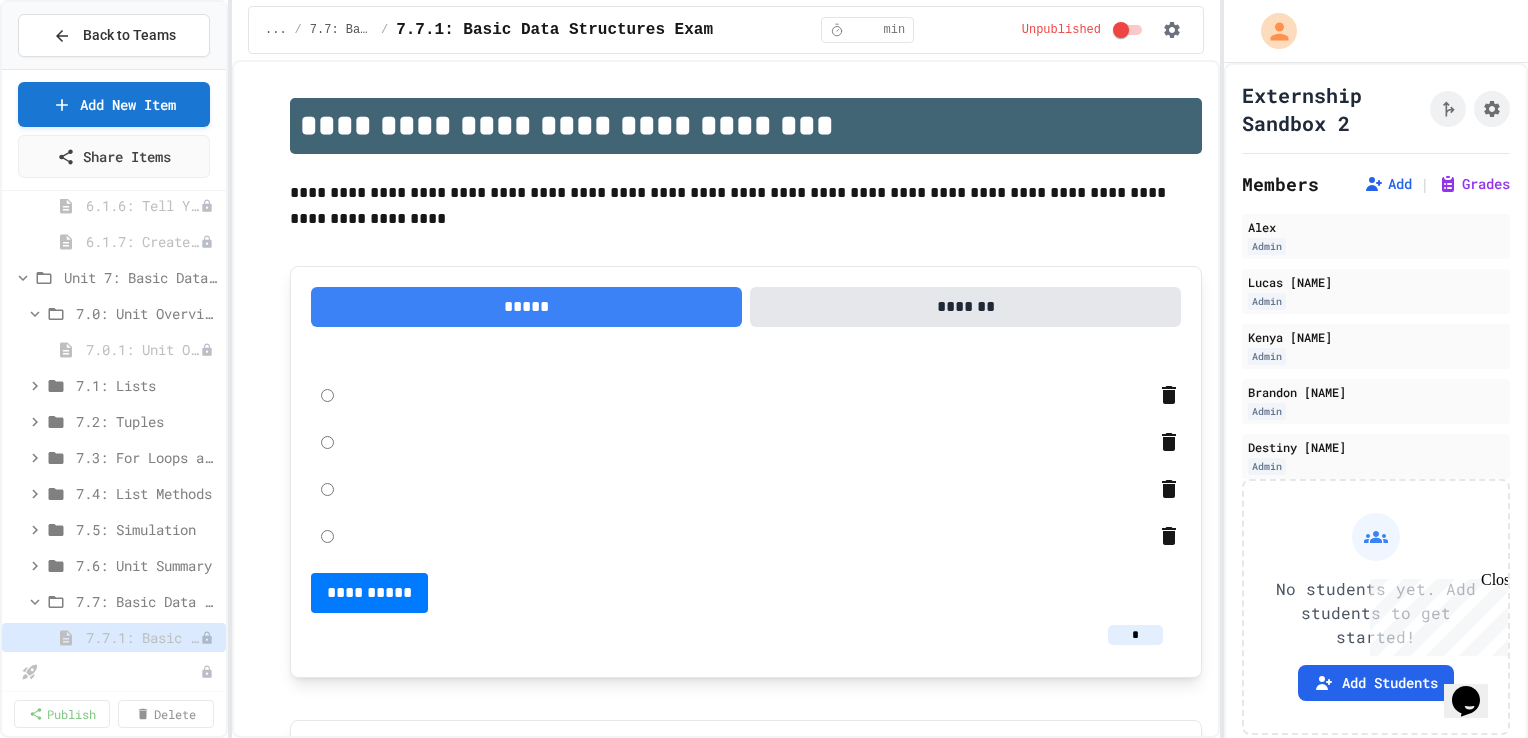 click at bounding box center [114, 672] 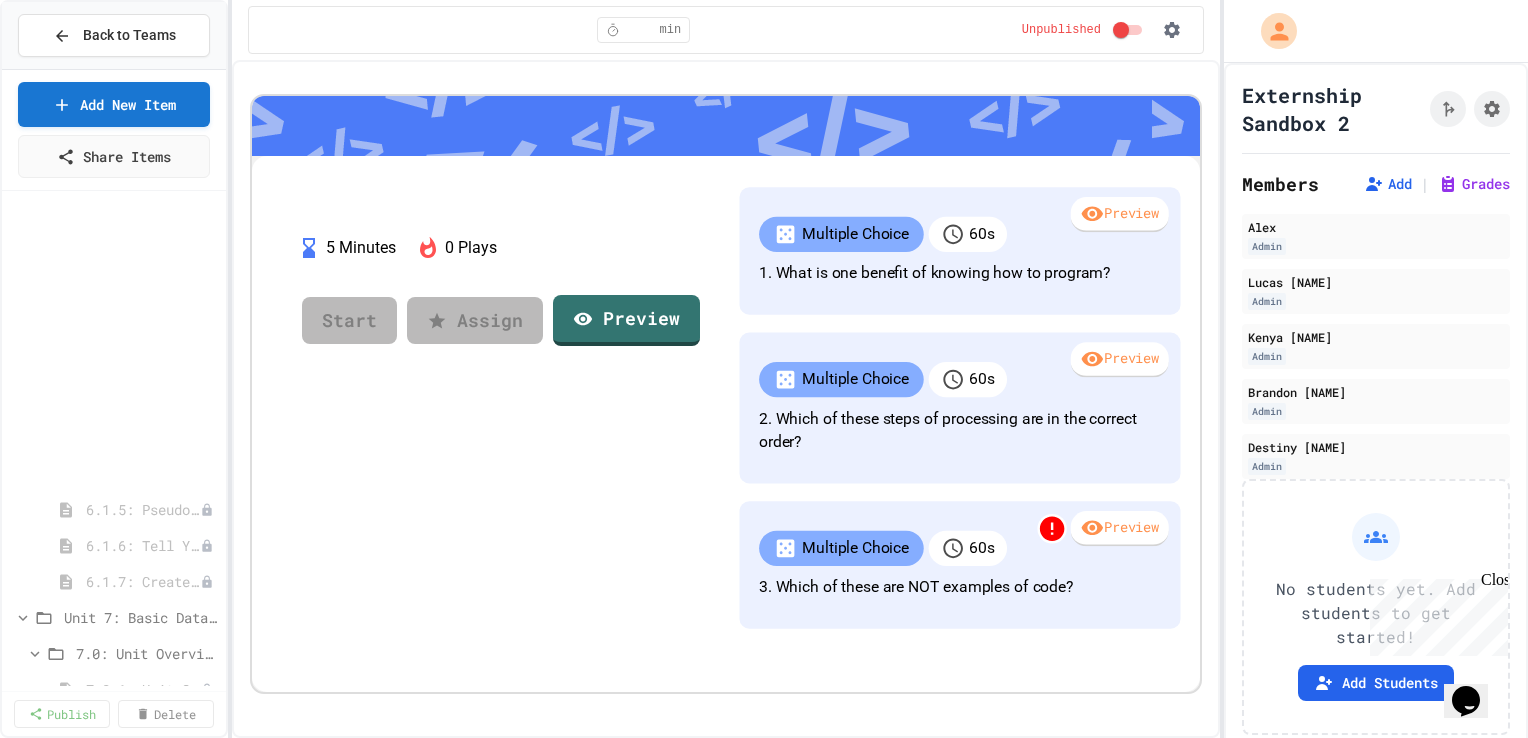 scroll, scrollTop: 4280, scrollLeft: 0, axis: vertical 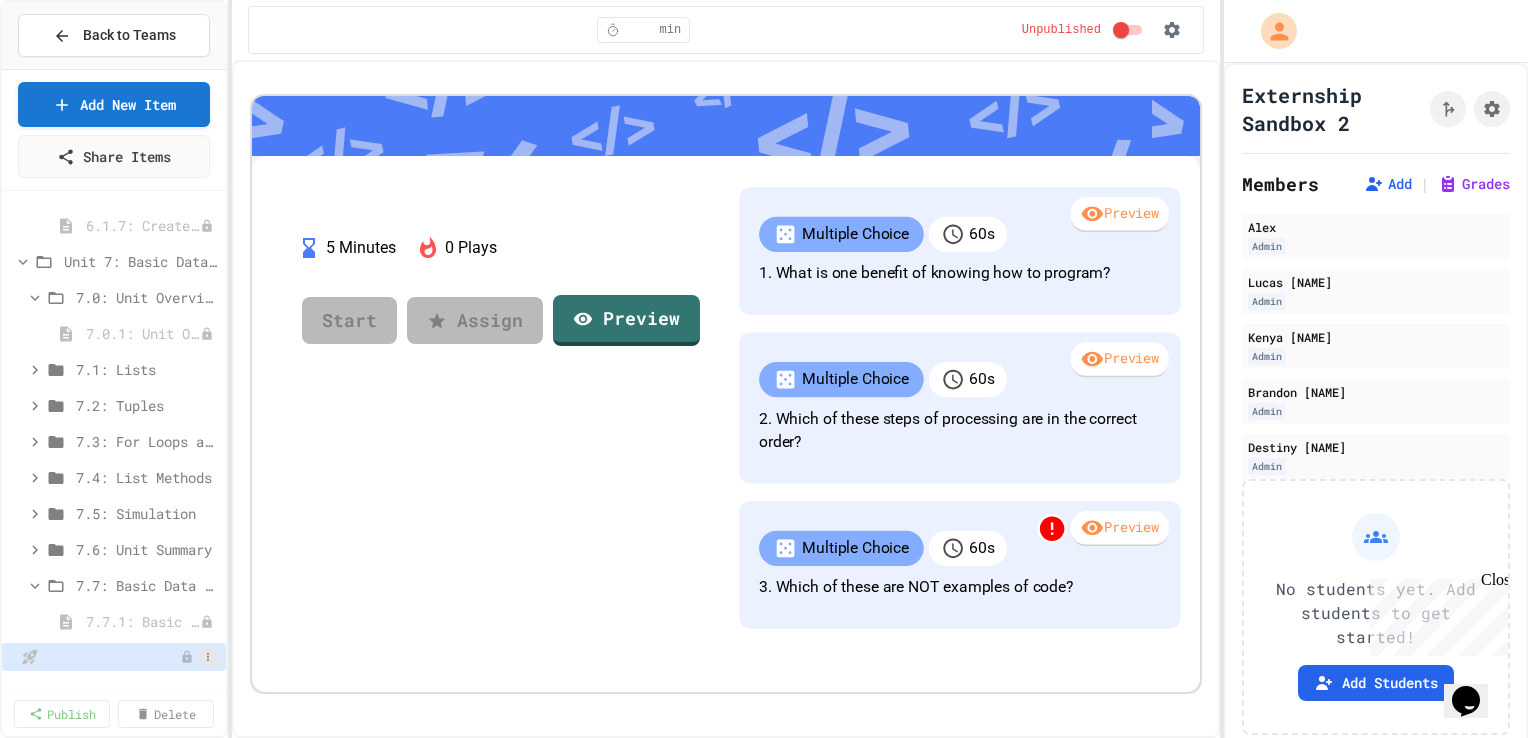 click at bounding box center (208, 657) 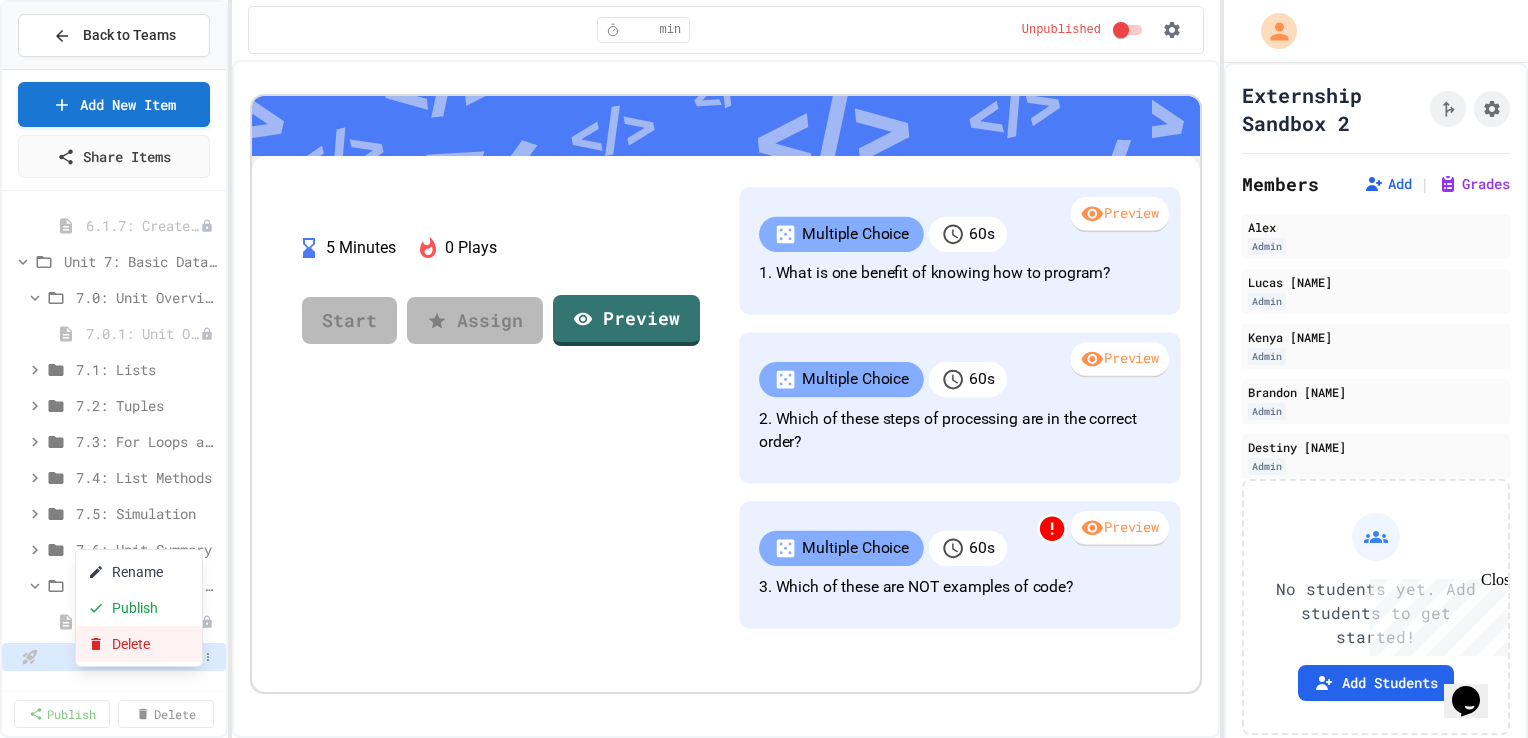 click on "Delete" at bounding box center (139, 644) 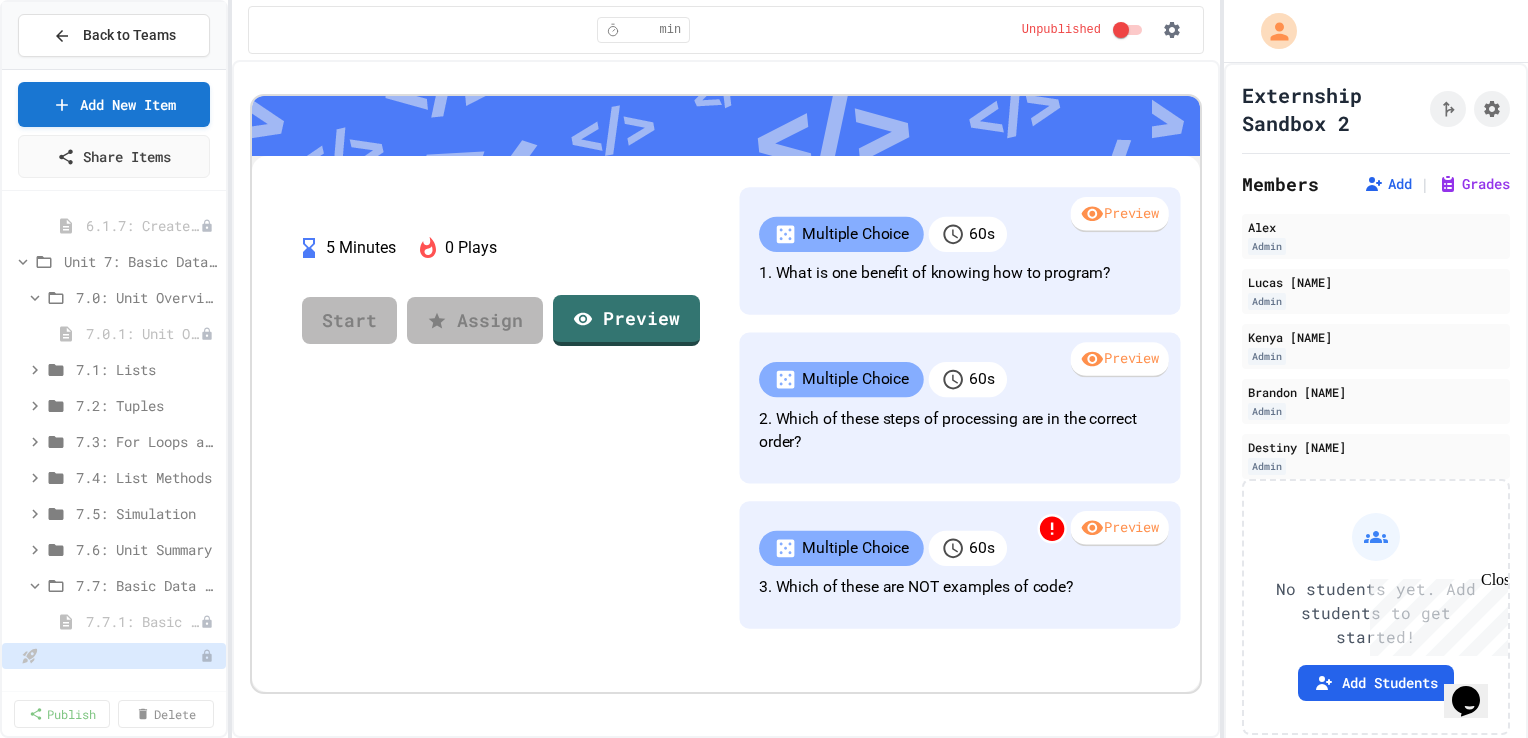 click on "Delete" at bounding box center [814, 887] 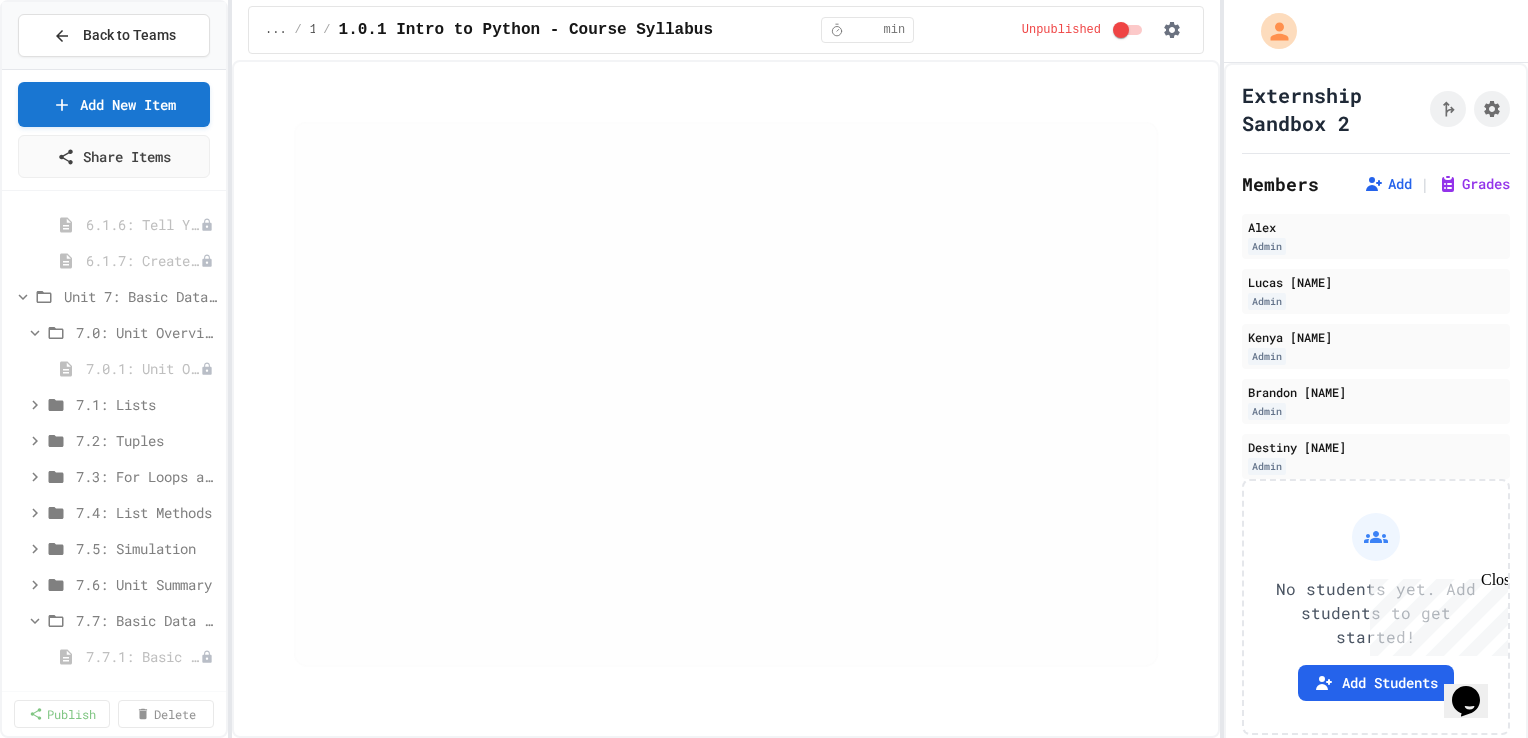 scroll, scrollTop: 4244, scrollLeft: 0, axis: vertical 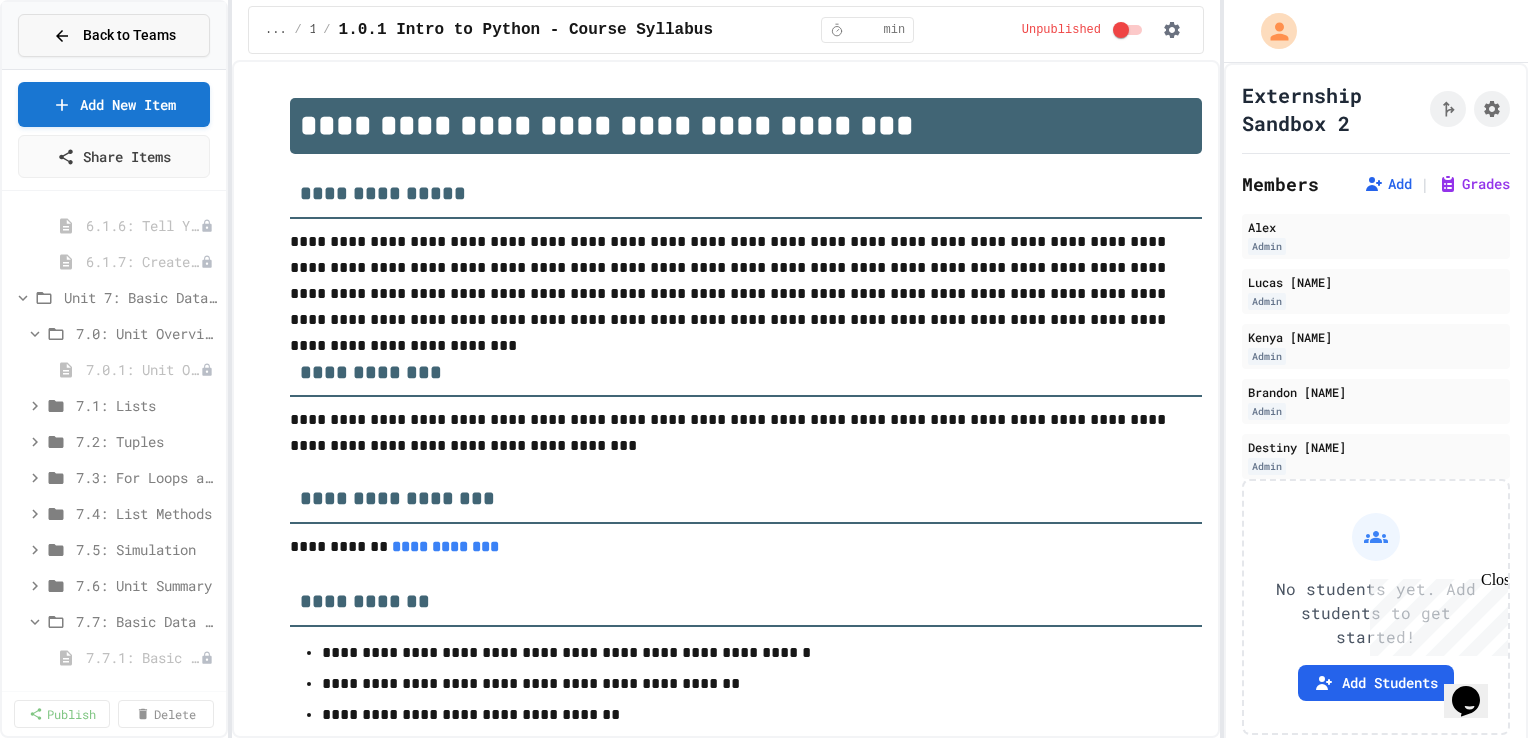 click on "Back to Teams" at bounding box center (114, 35) 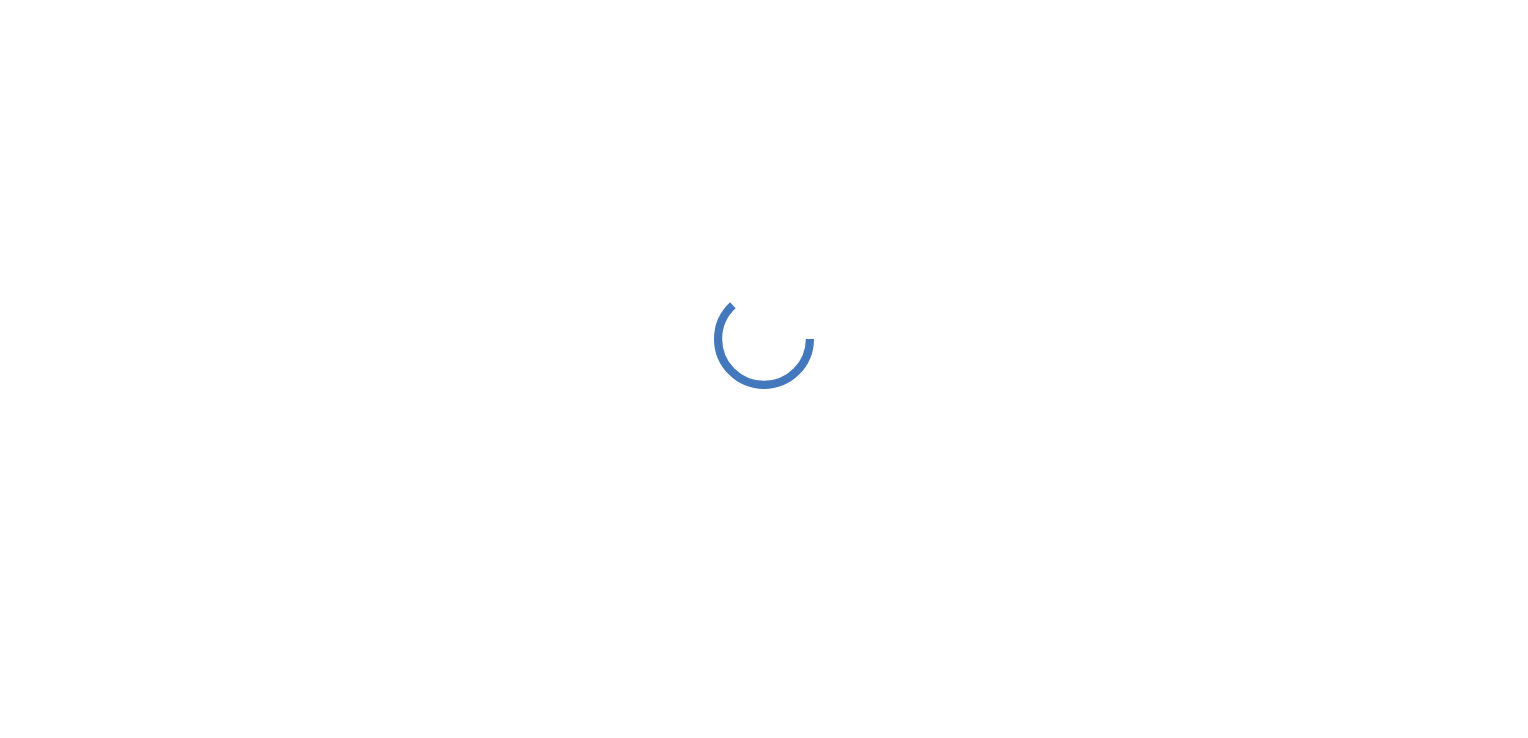 scroll, scrollTop: 0, scrollLeft: 0, axis: both 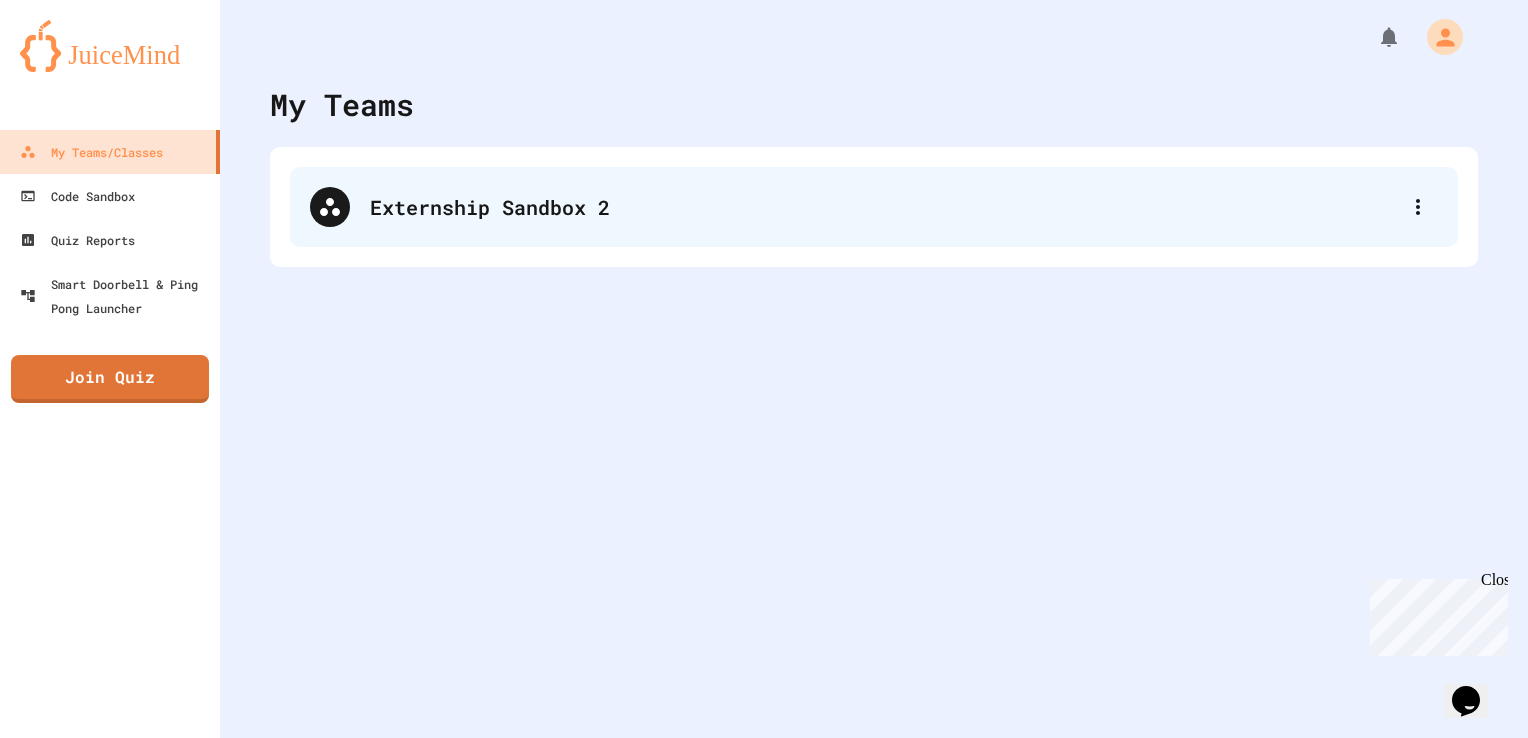 click on "Externship Sandbox 2" at bounding box center (874, 207) 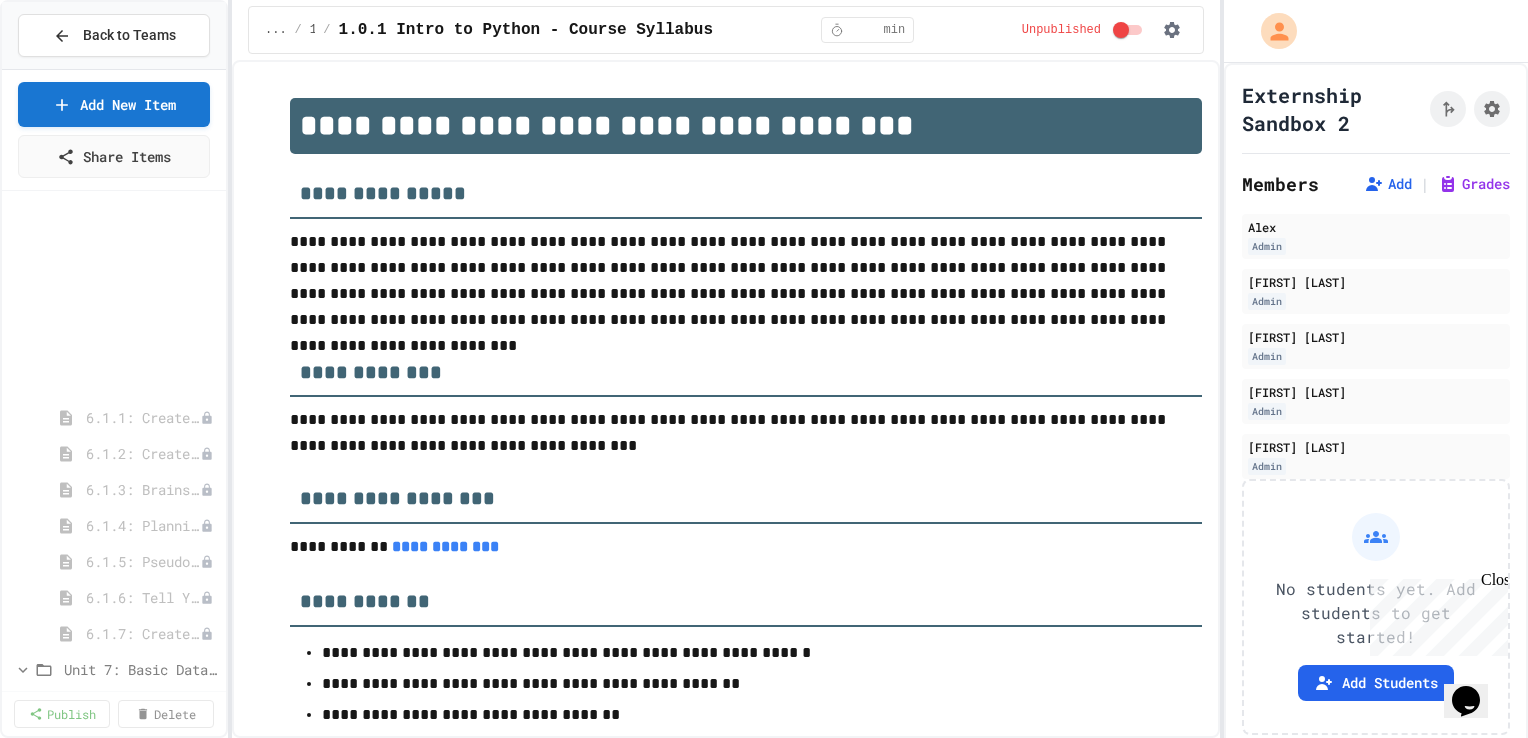 scroll, scrollTop: 4244, scrollLeft: 0, axis: vertical 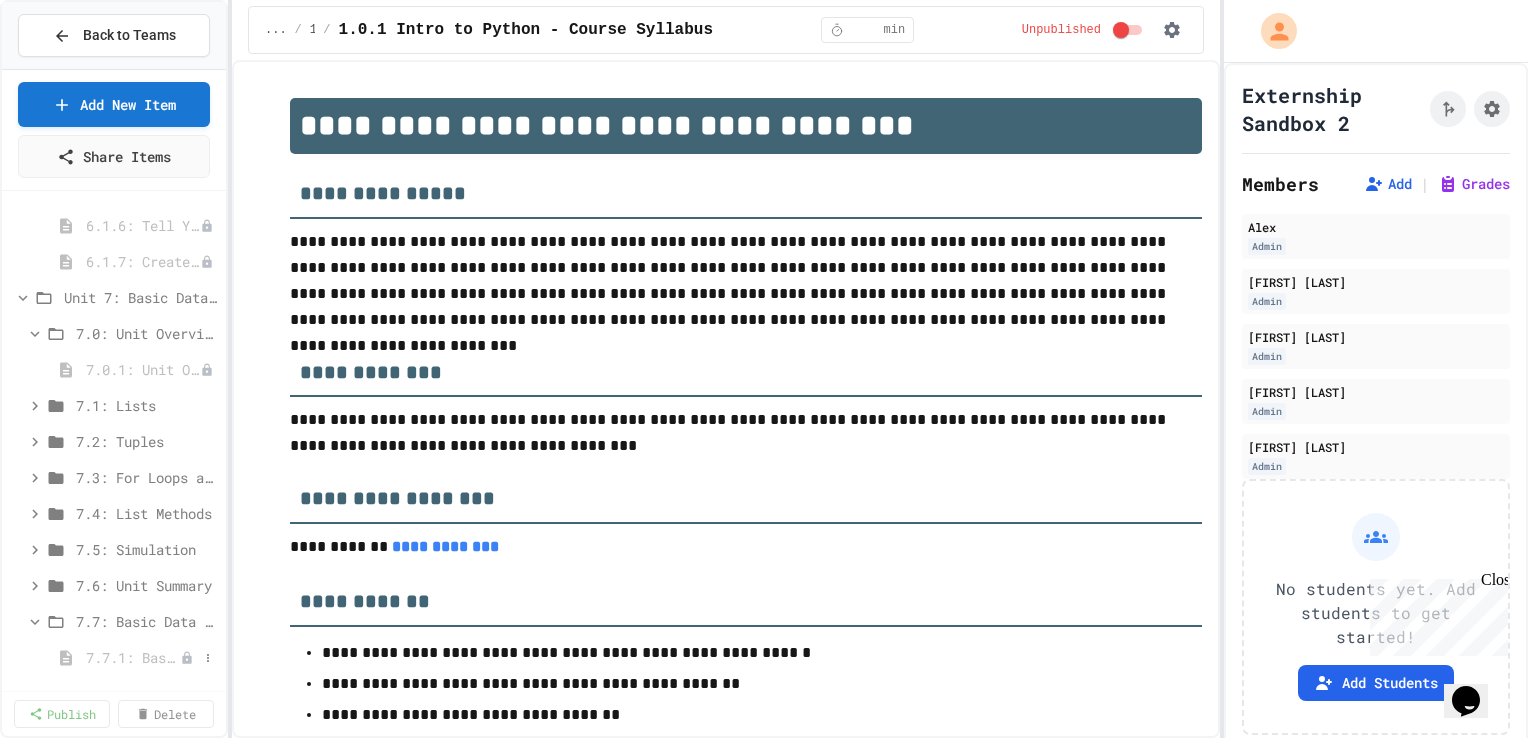 click 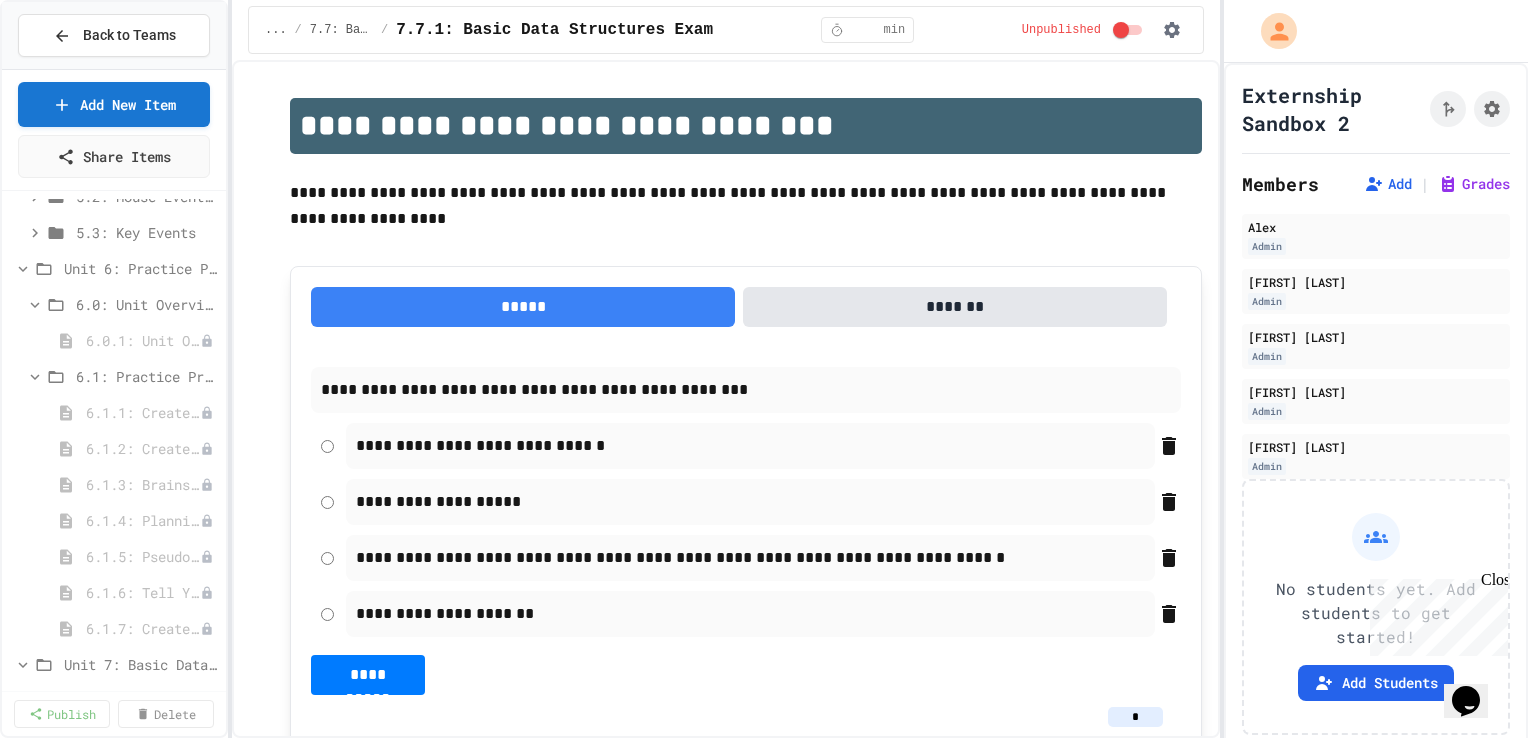 scroll, scrollTop: 3869, scrollLeft: 0, axis: vertical 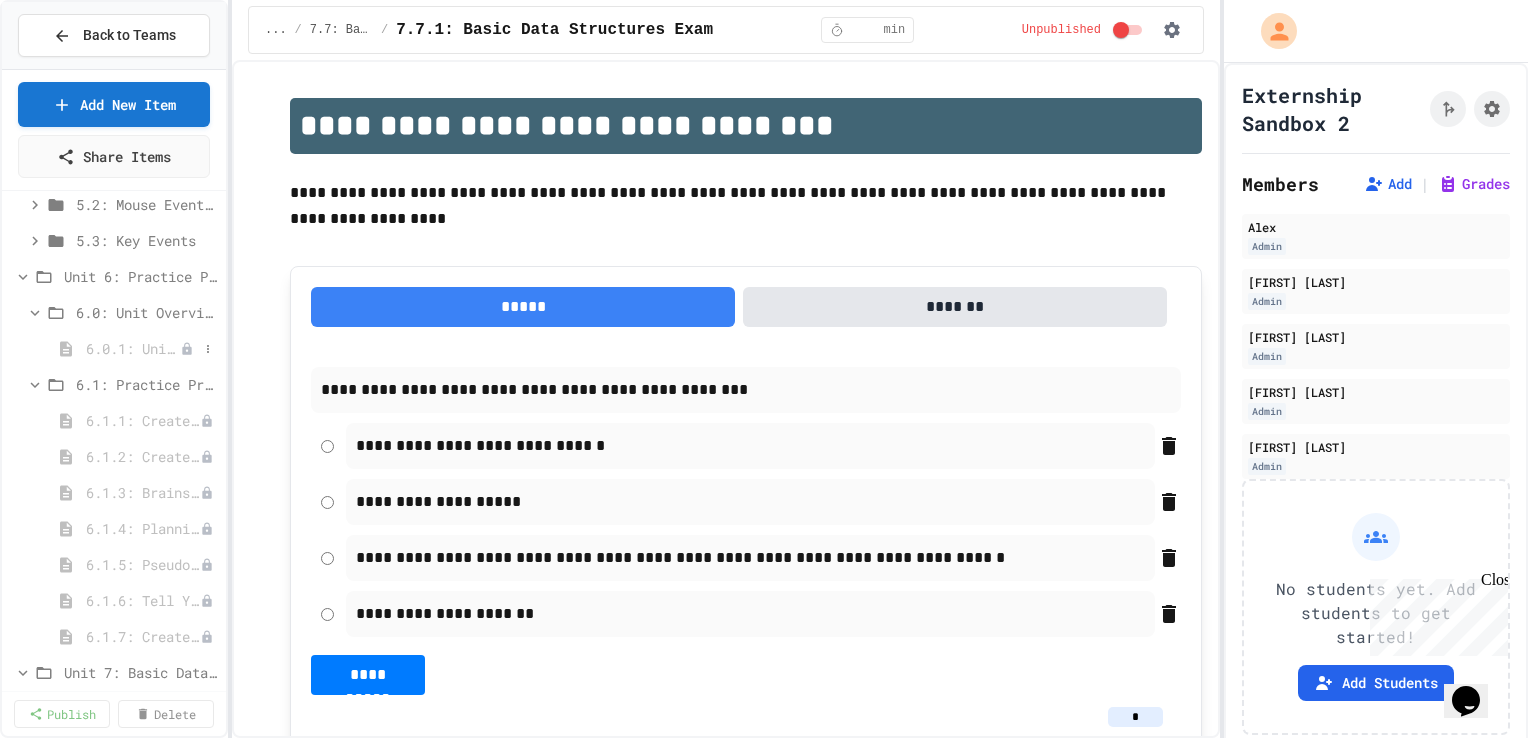 click on "6.0.1: Unit Overview" at bounding box center [133, 348] 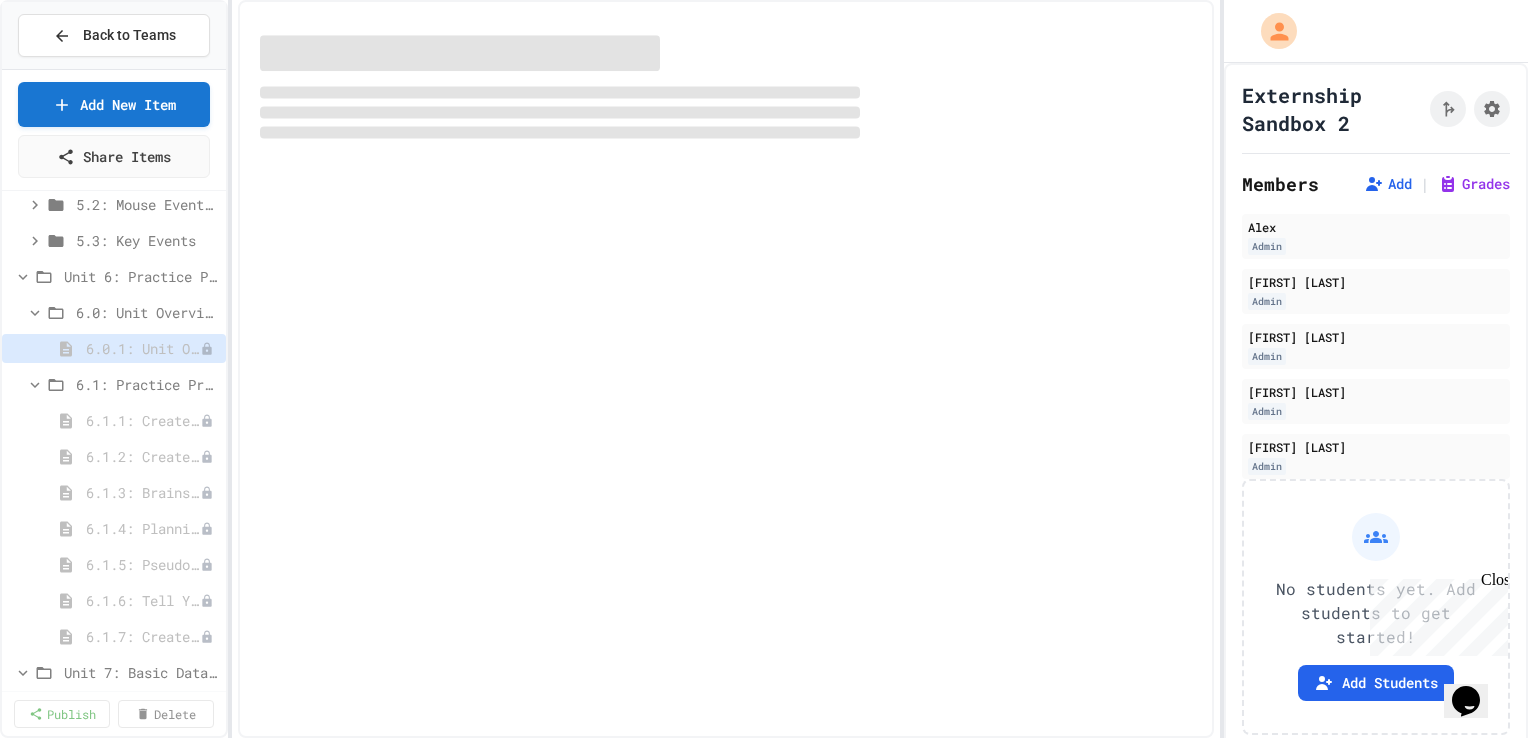 select on "***" 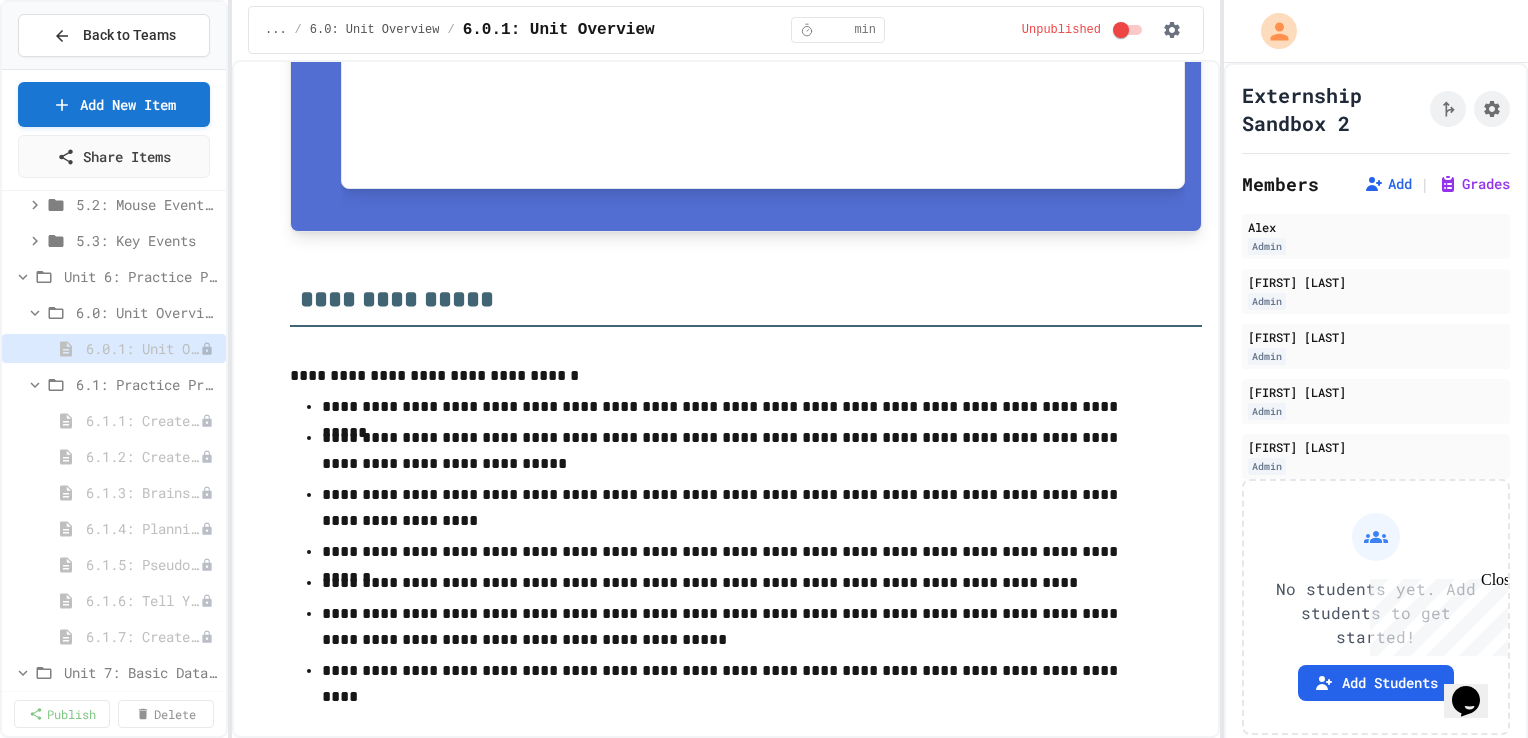 scroll, scrollTop: 1360, scrollLeft: 0, axis: vertical 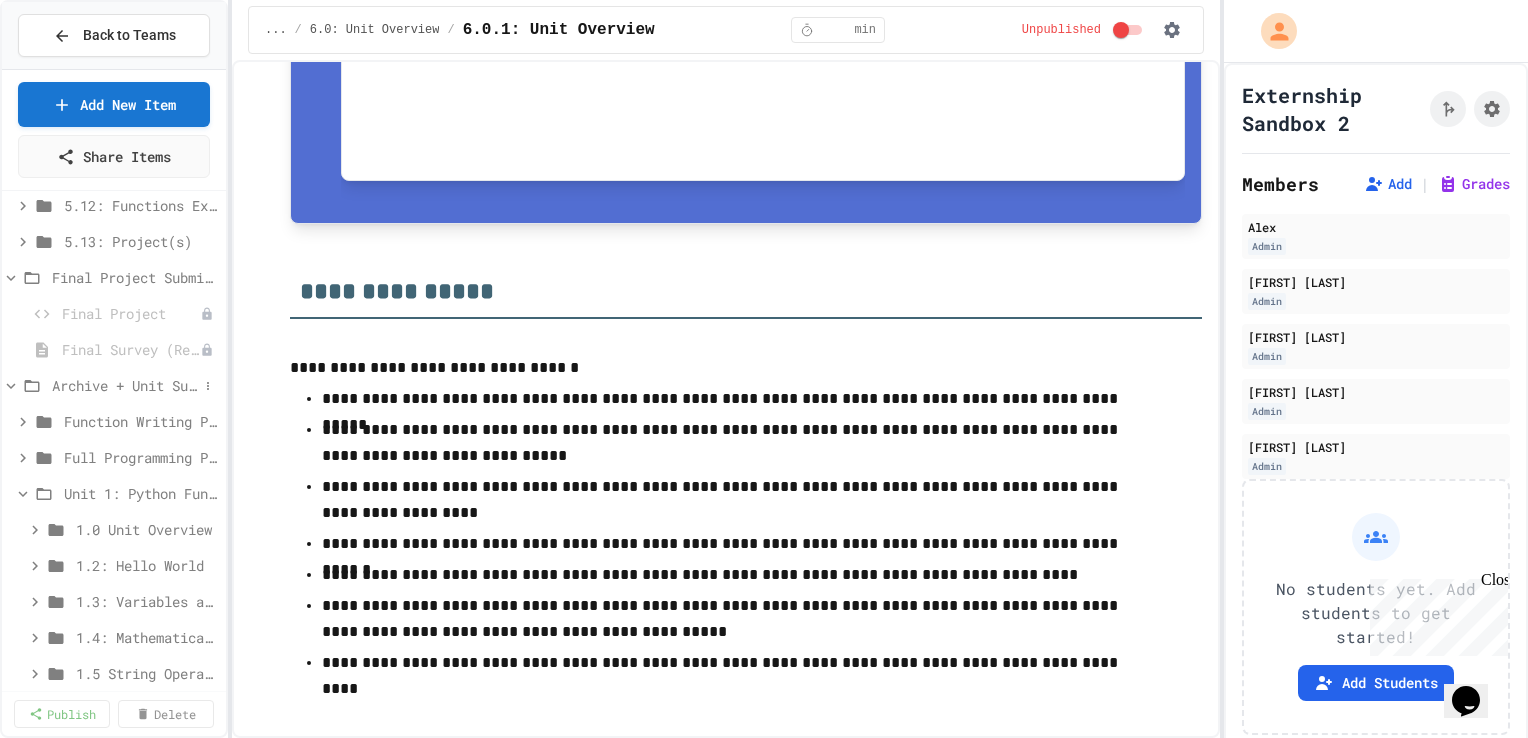 click on "Archive + Unit Summaries" at bounding box center (125, 385) 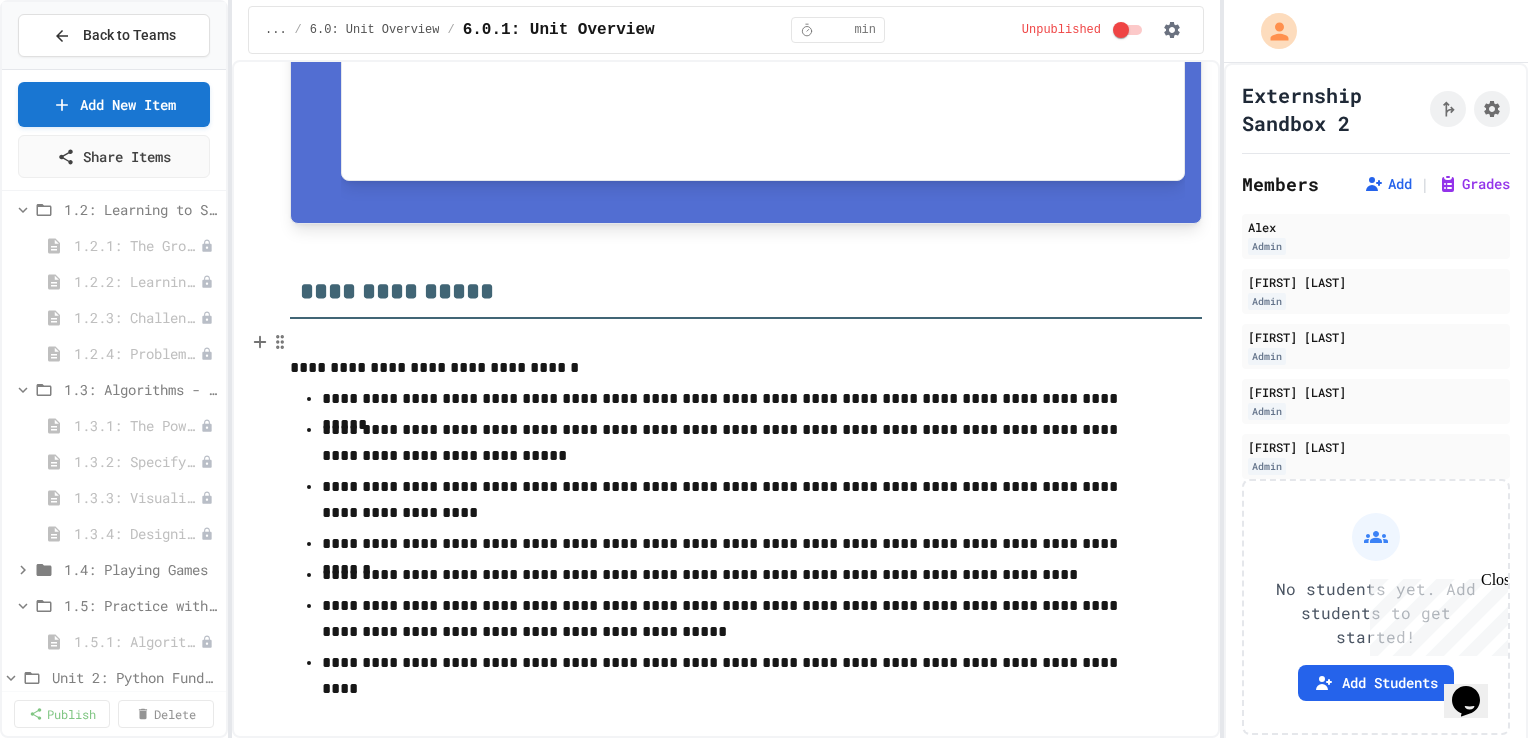 scroll, scrollTop: 0, scrollLeft: 0, axis: both 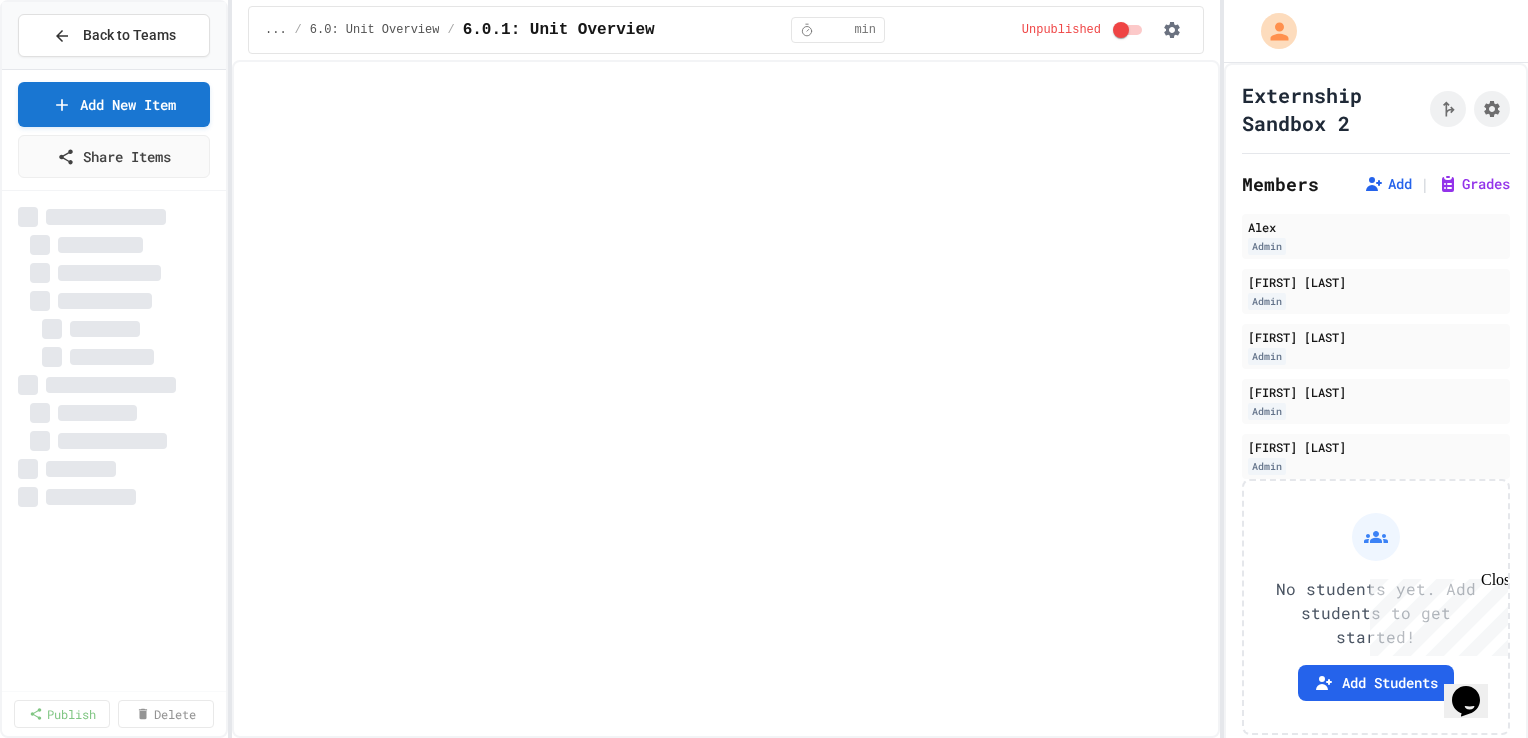 select on "***" 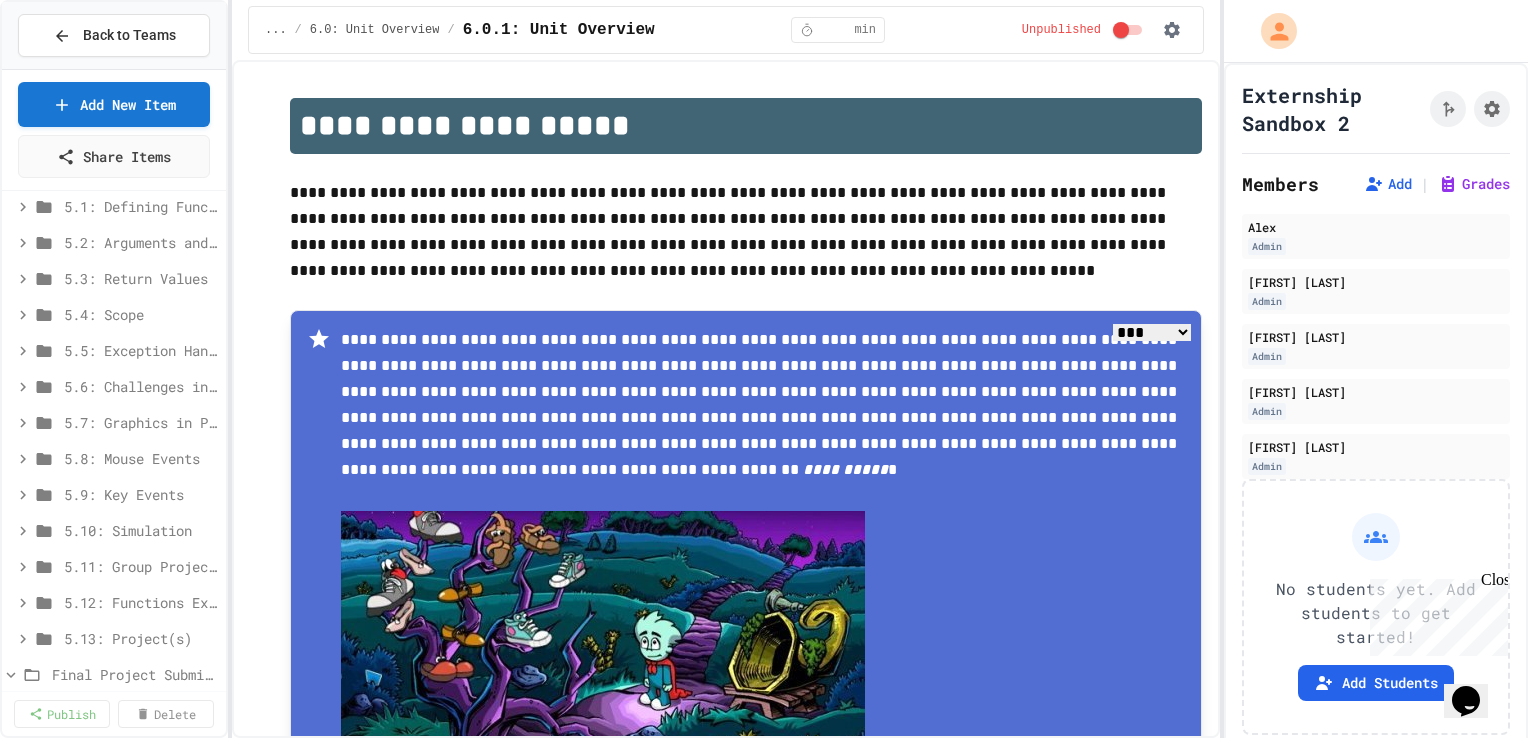 scroll, scrollTop: 2660, scrollLeft: 0, axis: vertical 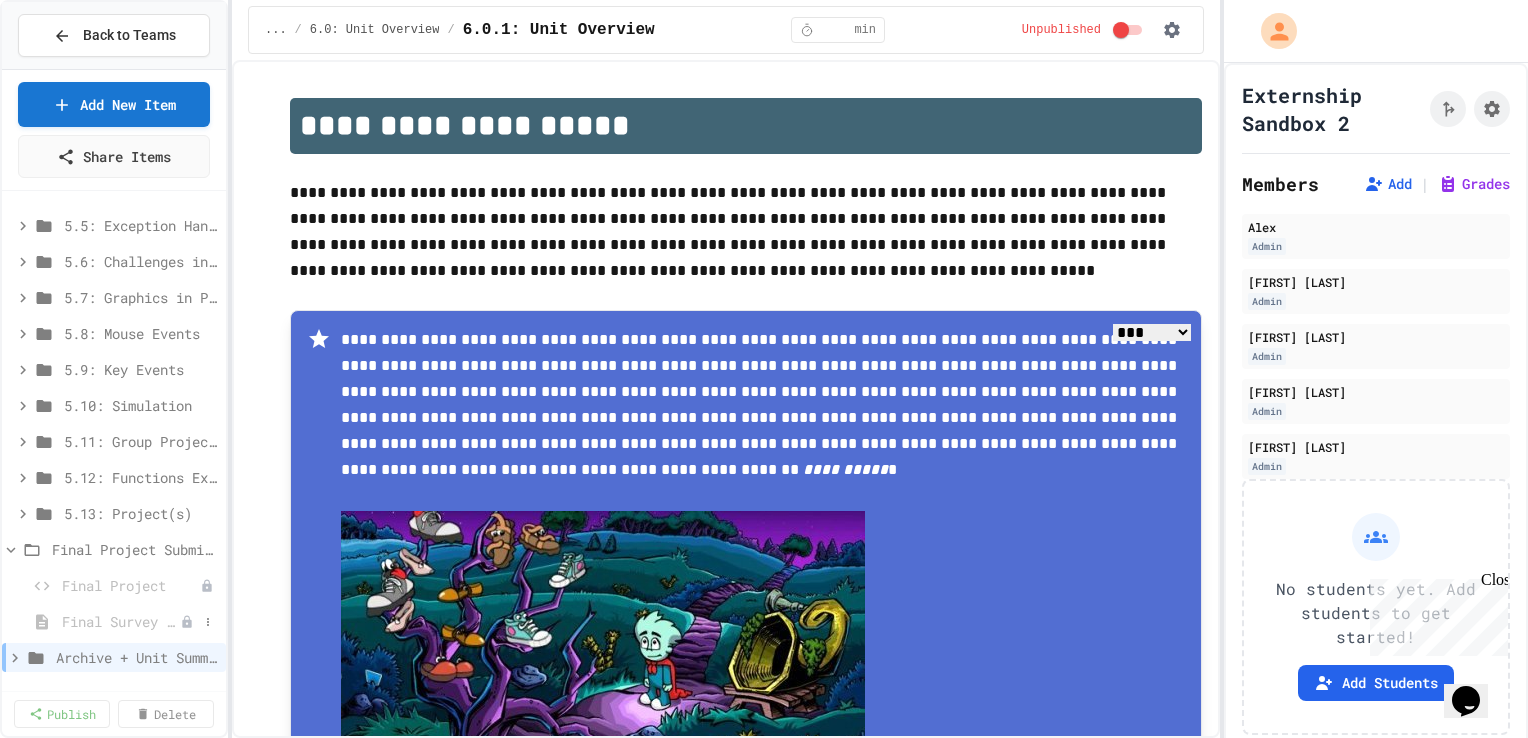click on "Final Survey (Required)" at bounding box center (114, 621) 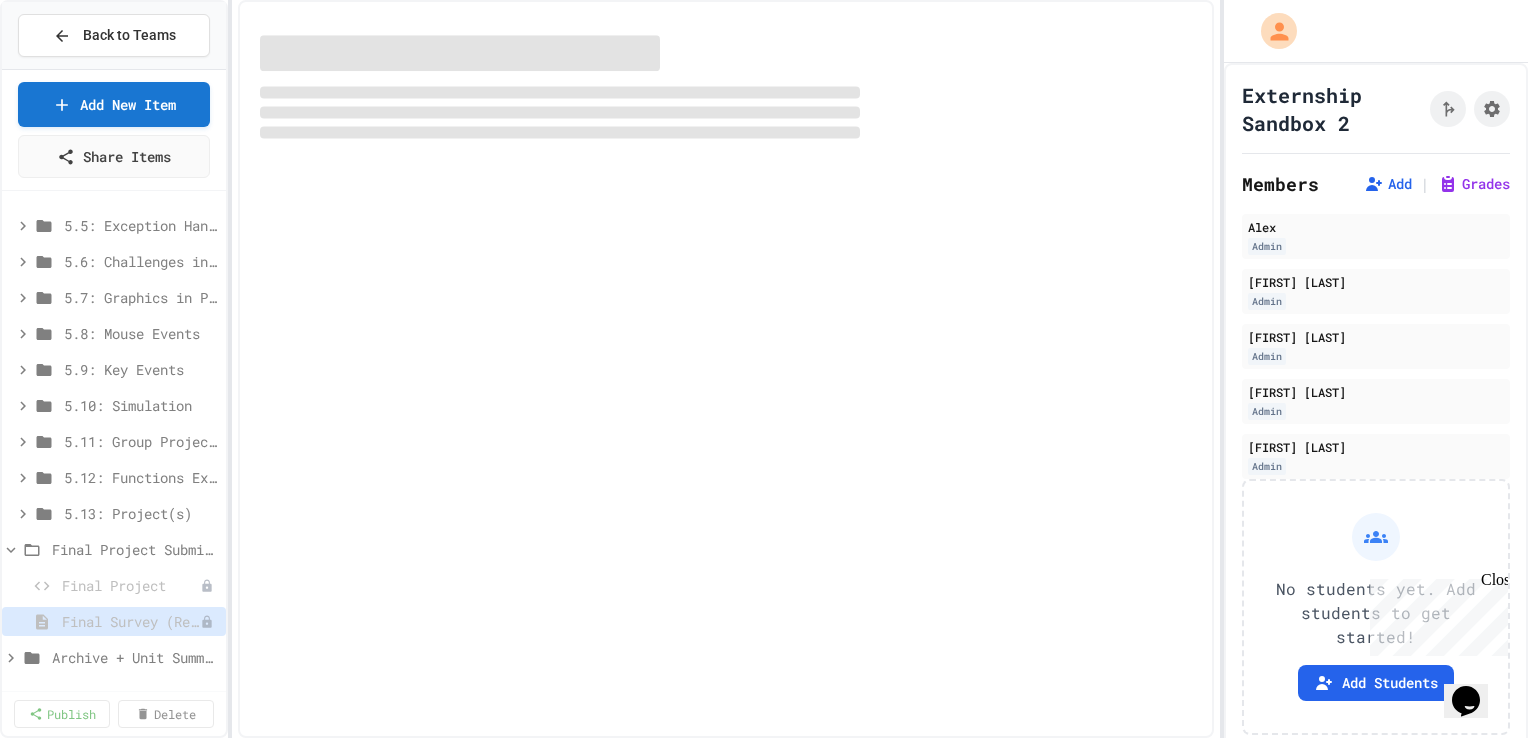 scroll, scrollTop: 2644, scrollLeft: 0, axis: vertical 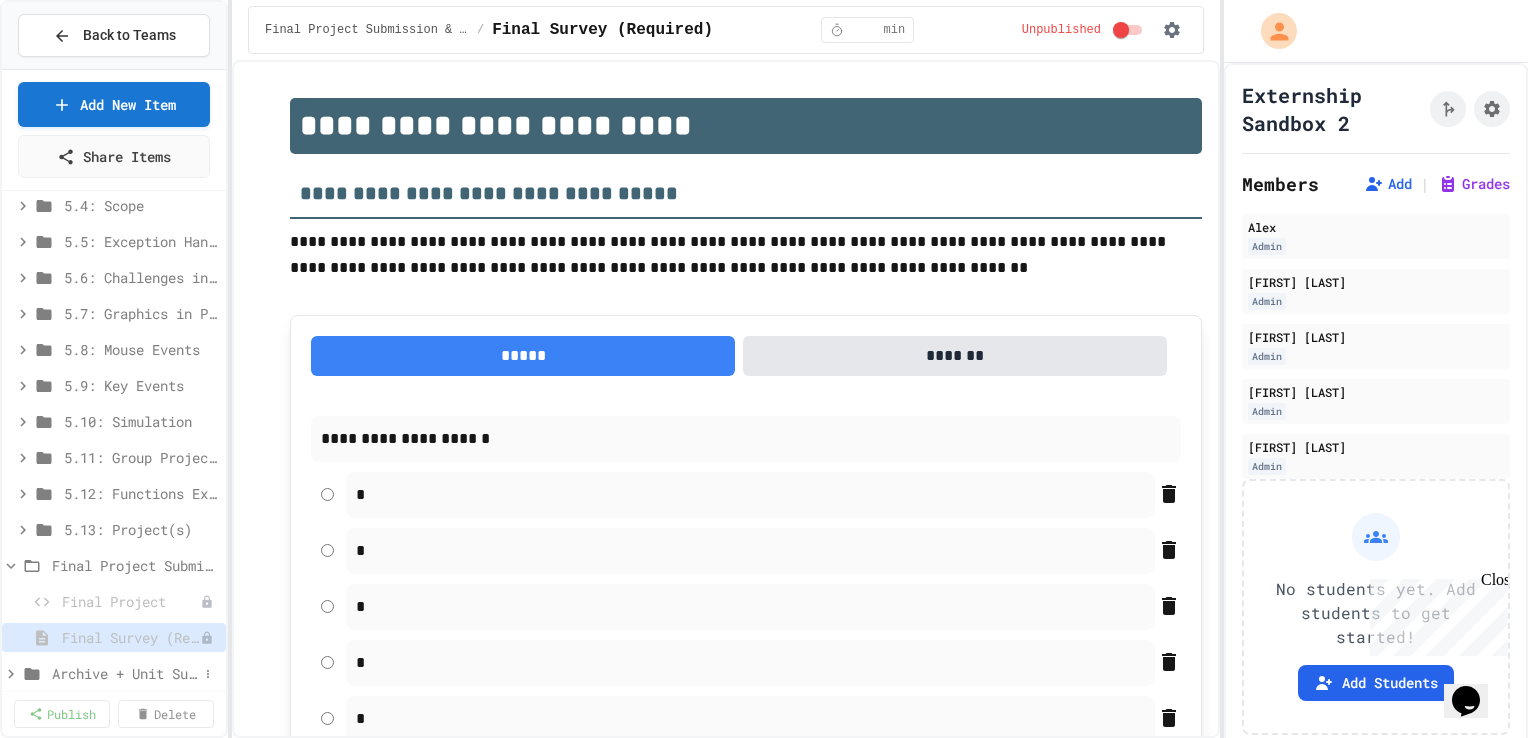 click on "Archive + Unit Summaries" at bounding box center (125, 673) 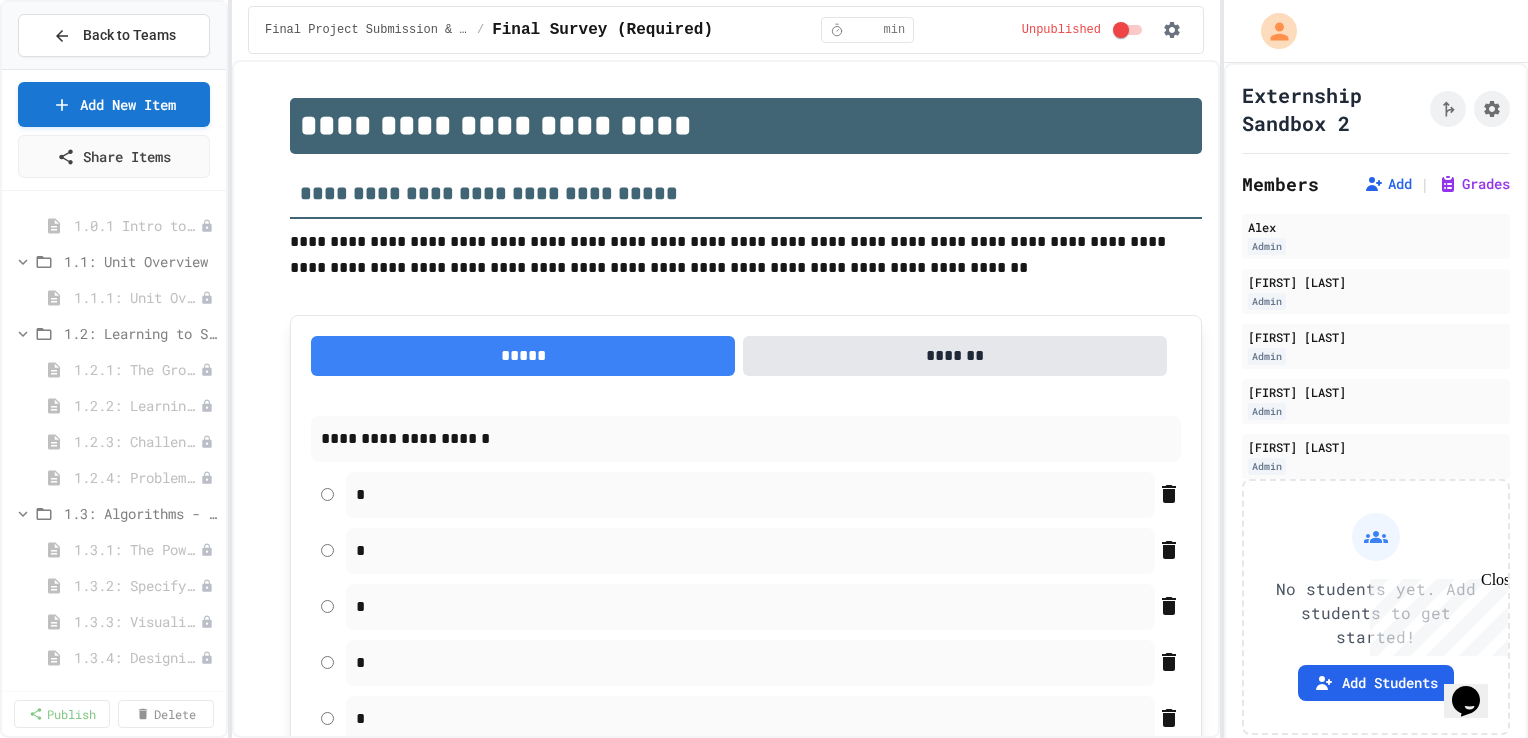 scroll, scrollTop: 0, scrollLeft: 0, axis: both 